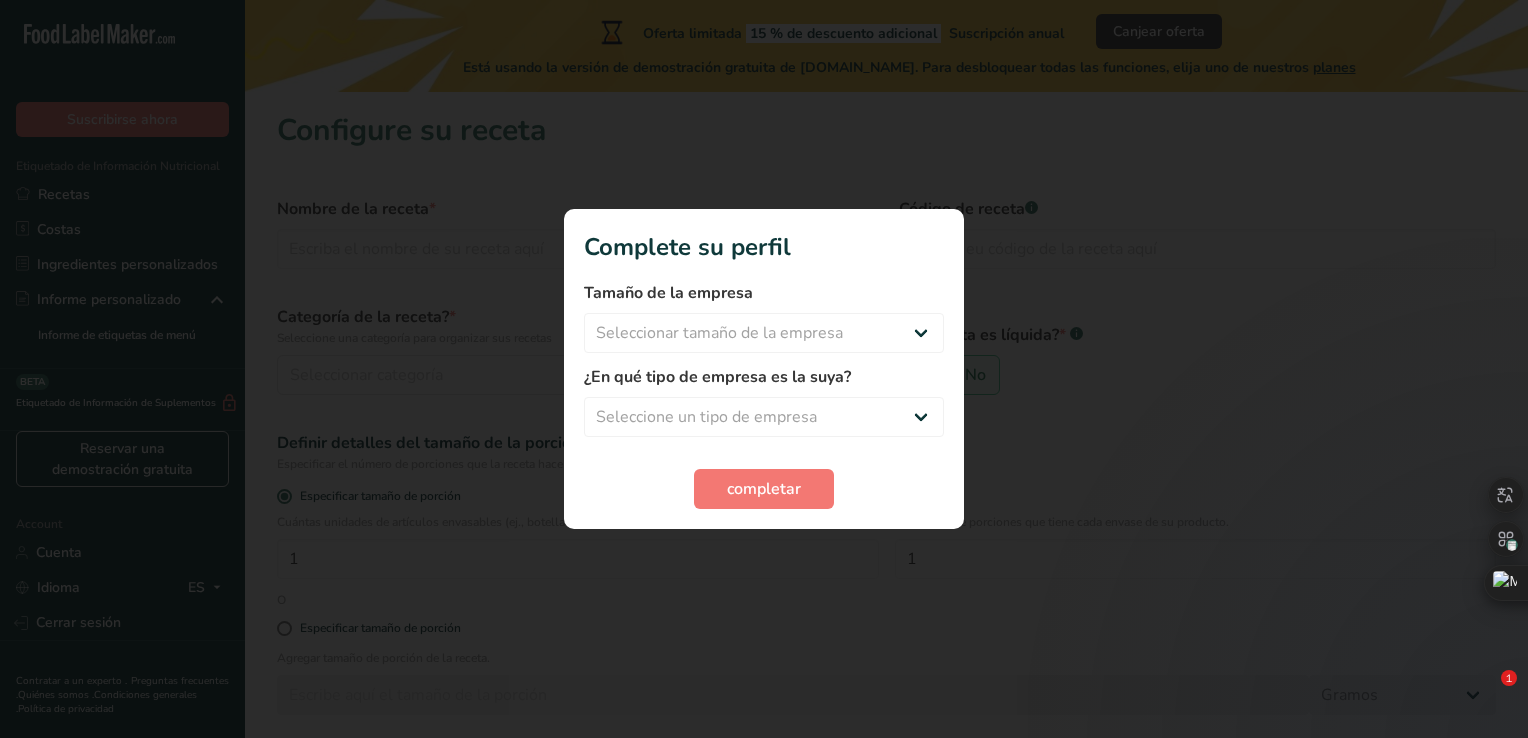 scroll, scrollTop: 0, scrollLeft: 0, axis: both 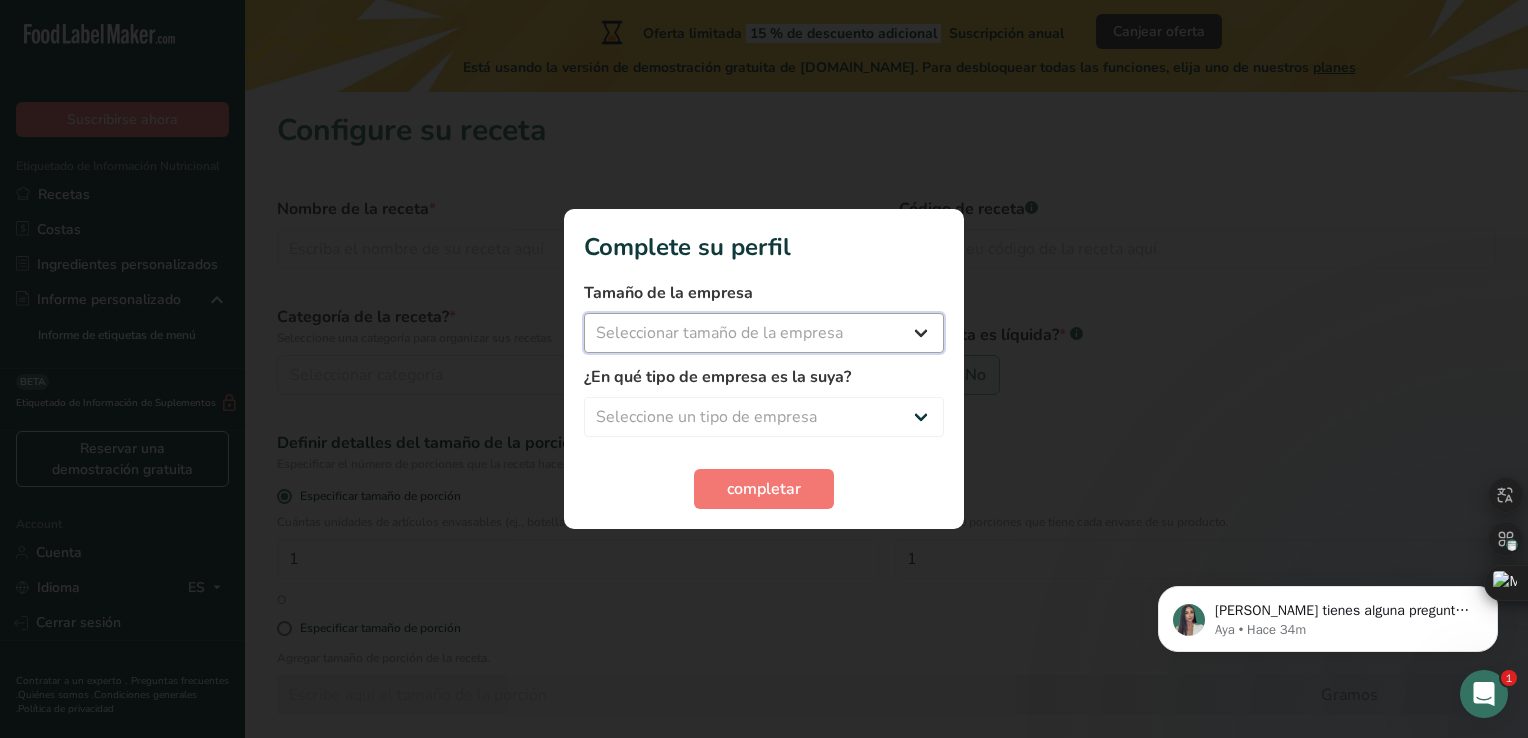 click on "Seleccionar tamaño de la empresa
Menos de 10 empleados
De 10 a 50 empleados
De 51 a 500 empleados
Más de 500 empleados" at bounding box center [764, 333] 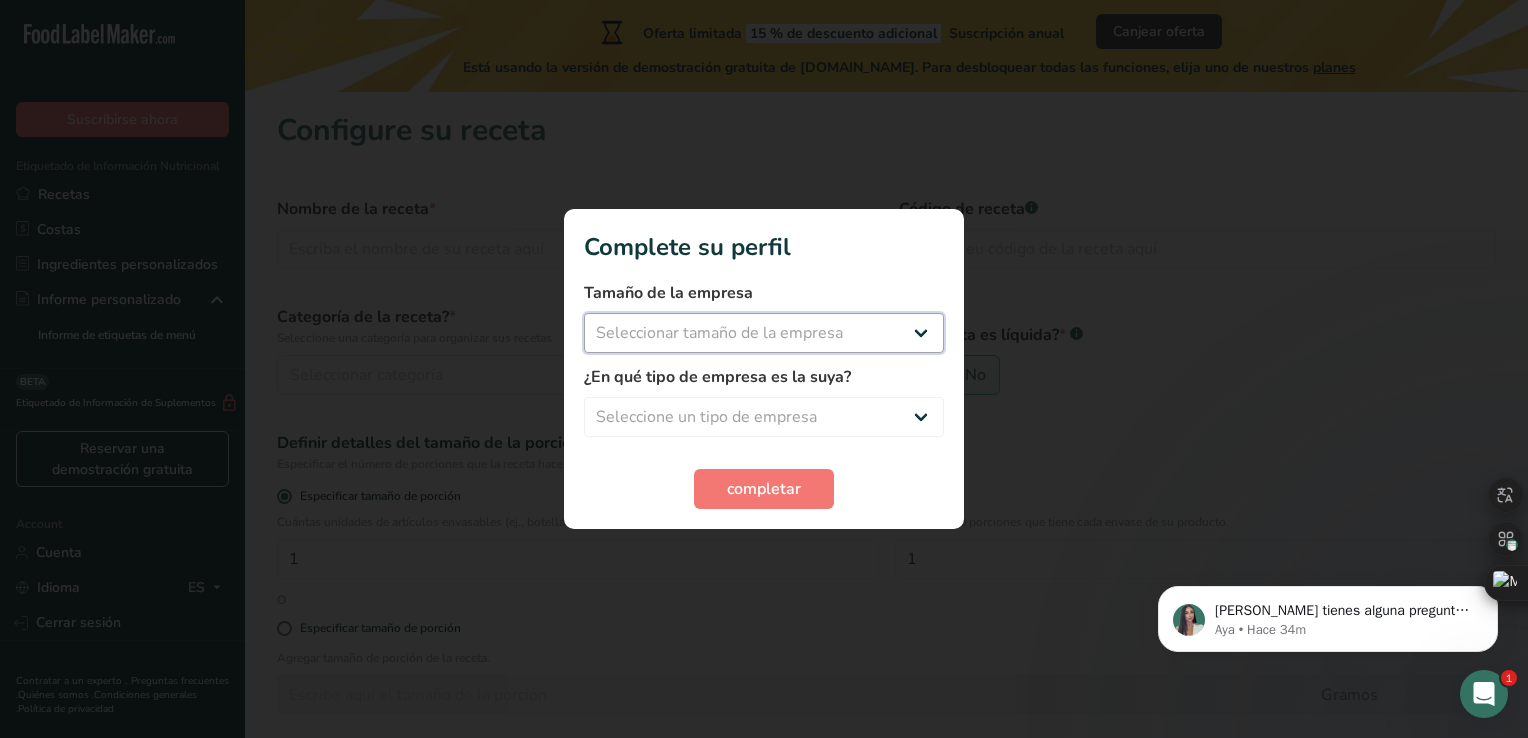 select on "1" 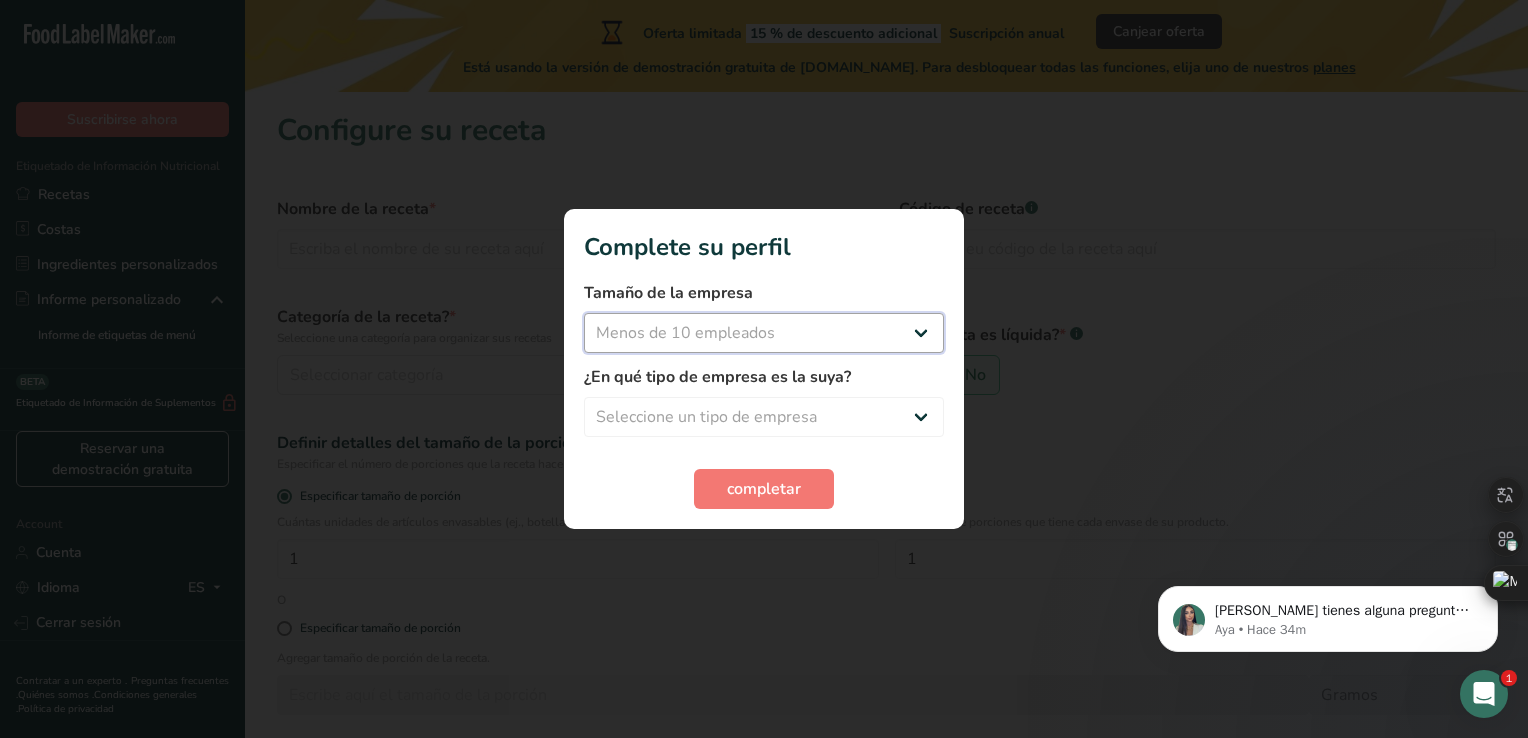 click on "Seleccionar tamaño de la empresa
Menos de 10 empleados
De 10 a 50 empleados
De 51 a 500 empleados
Más de 500 empleados" at bounding box center [764, 333] 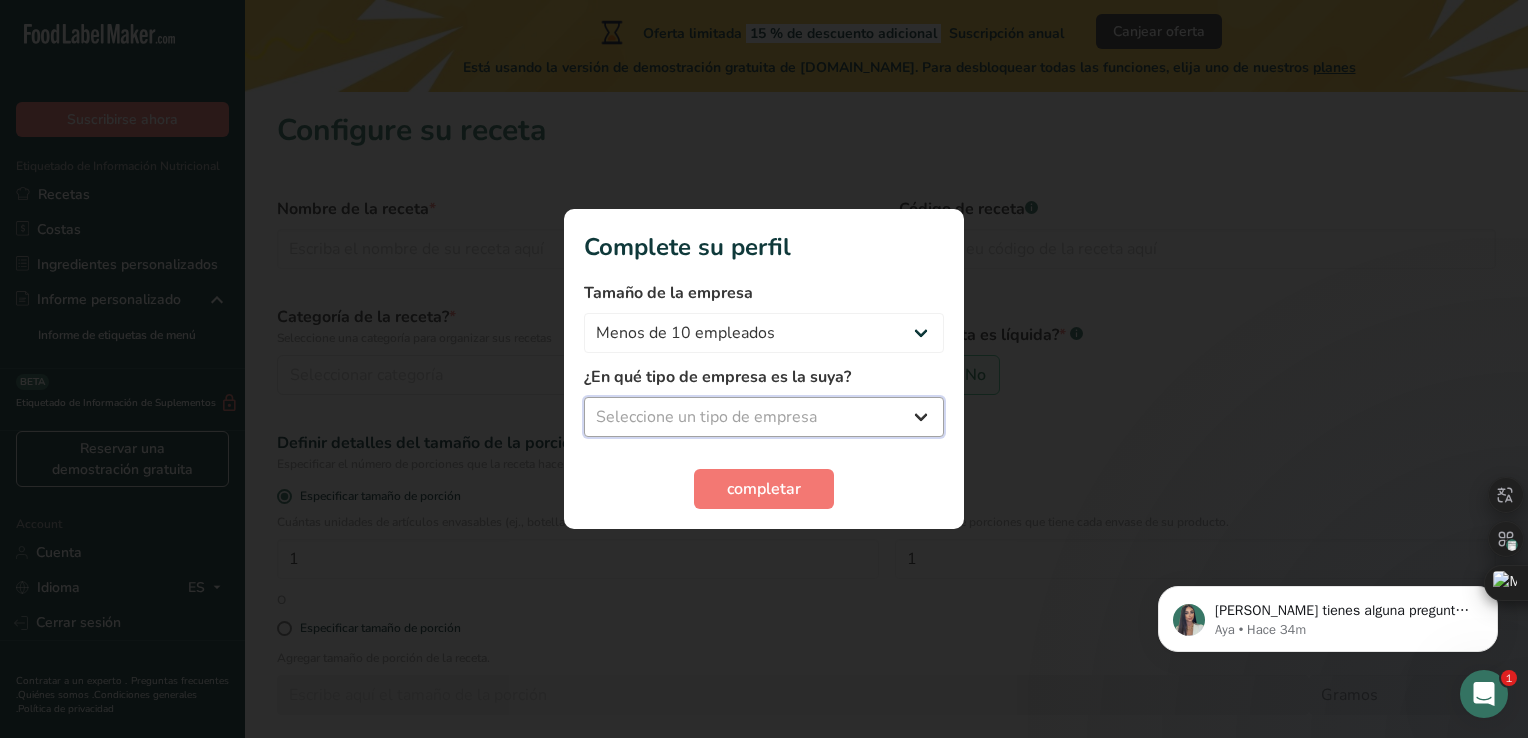 click on "Seleccione un tipo de empresa
Fabricante de alimentos envasados
Restaurante y cafetería
[GEOGRAPHIC_DATA]
Empresa de comidas preparadas y cáterin
Nutricionista
Bloguero gastronómico
Entrenador personal
Otro" at bounding box center [764, 417] 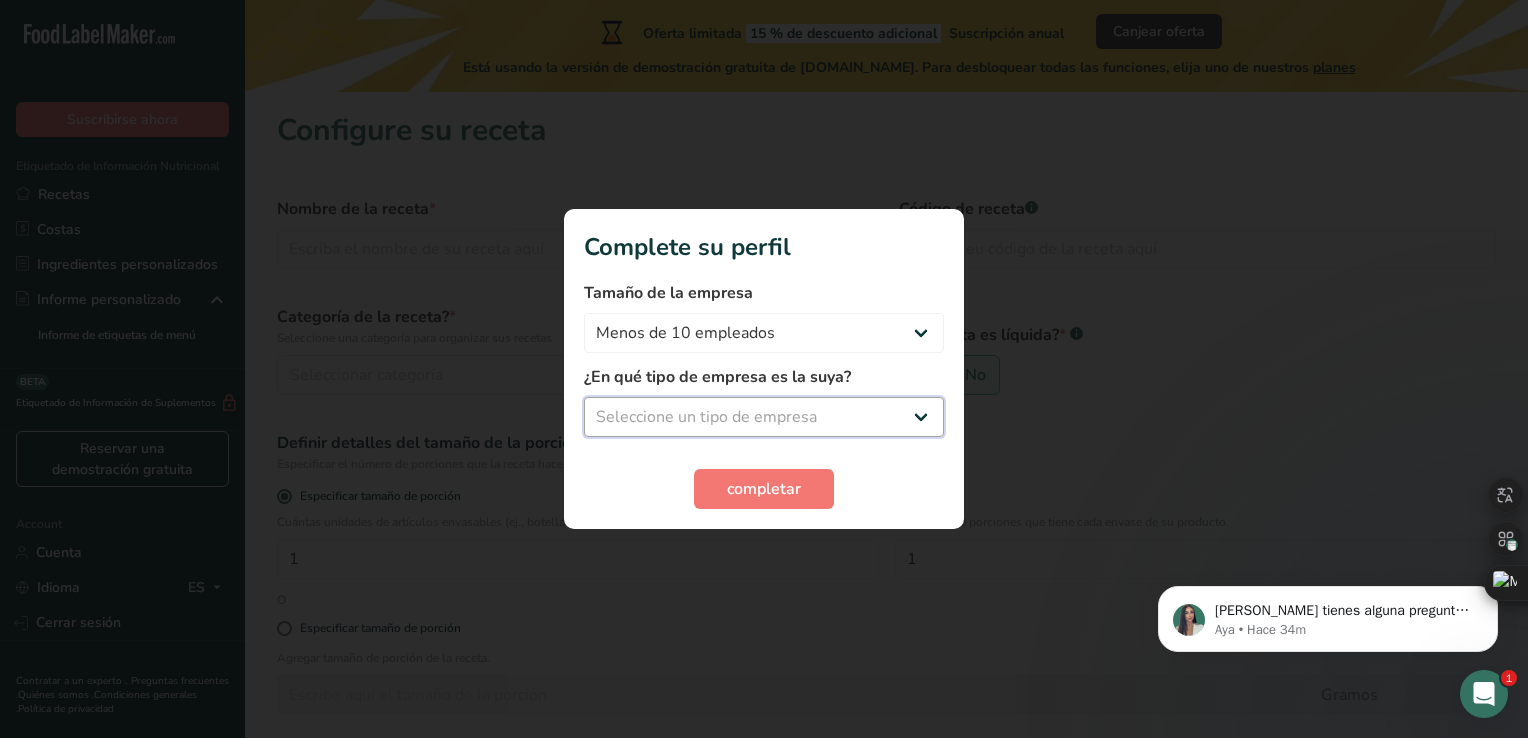 select on "1" 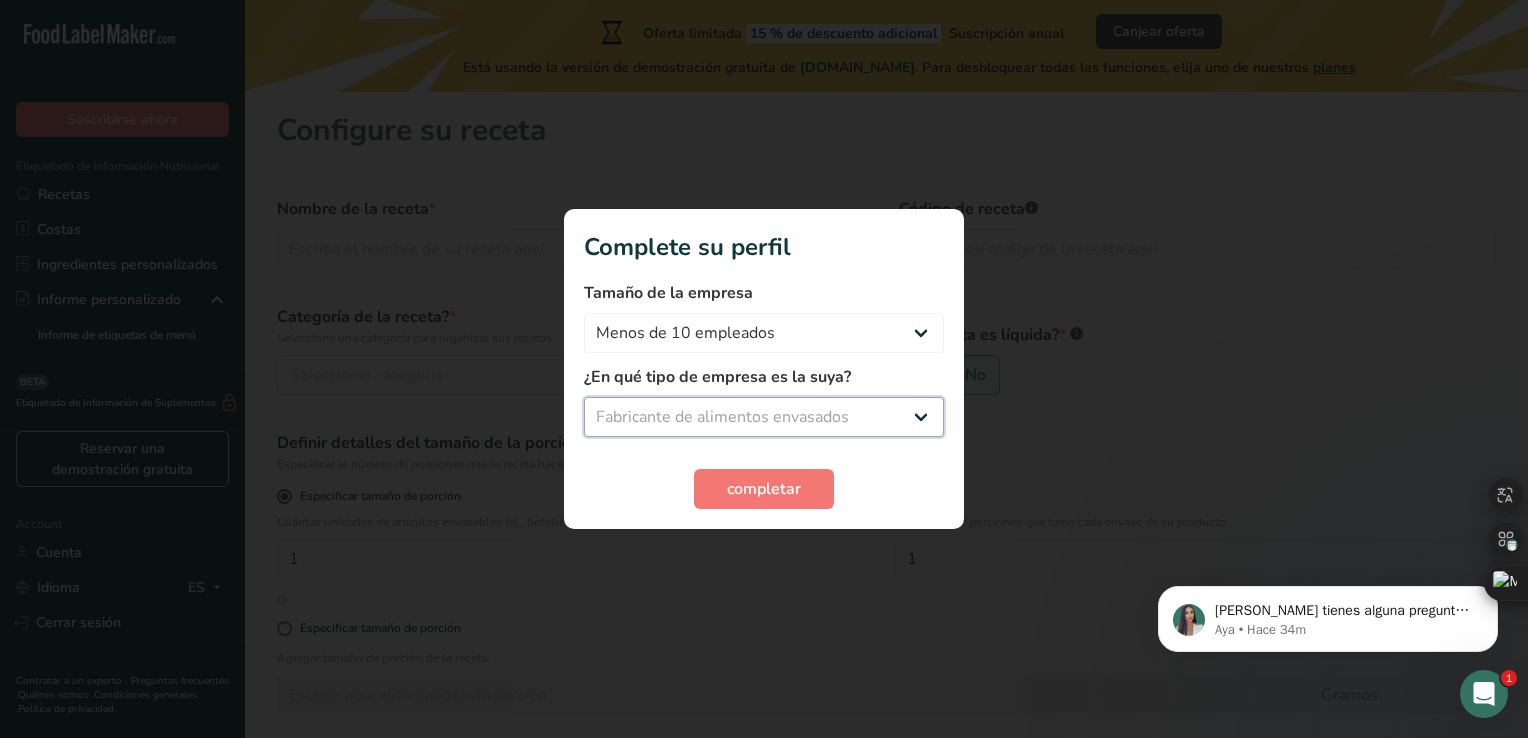 click on "Seleccione un tipo de empresa
Fabricante de alimentos envasados
Restaurante y cafetería
[GEOGRAPHIC_DATA]
Empresa de comidas preparadas y cáterin
Nutricionista
Bloguero gastronómico
Entrenador personal
Otro" at bounding box center (764, 417) 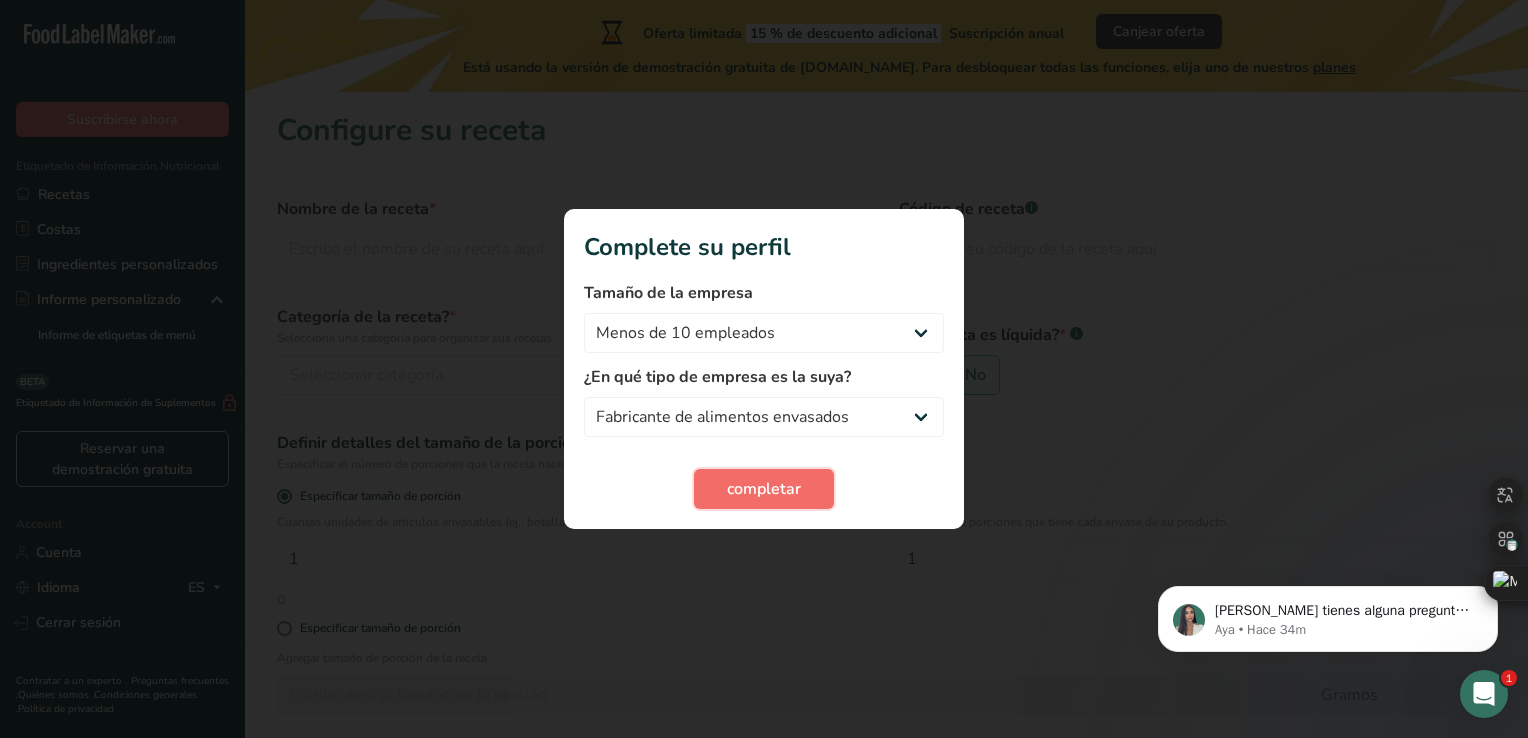 click on "completar" at bounding box center (764, 489) 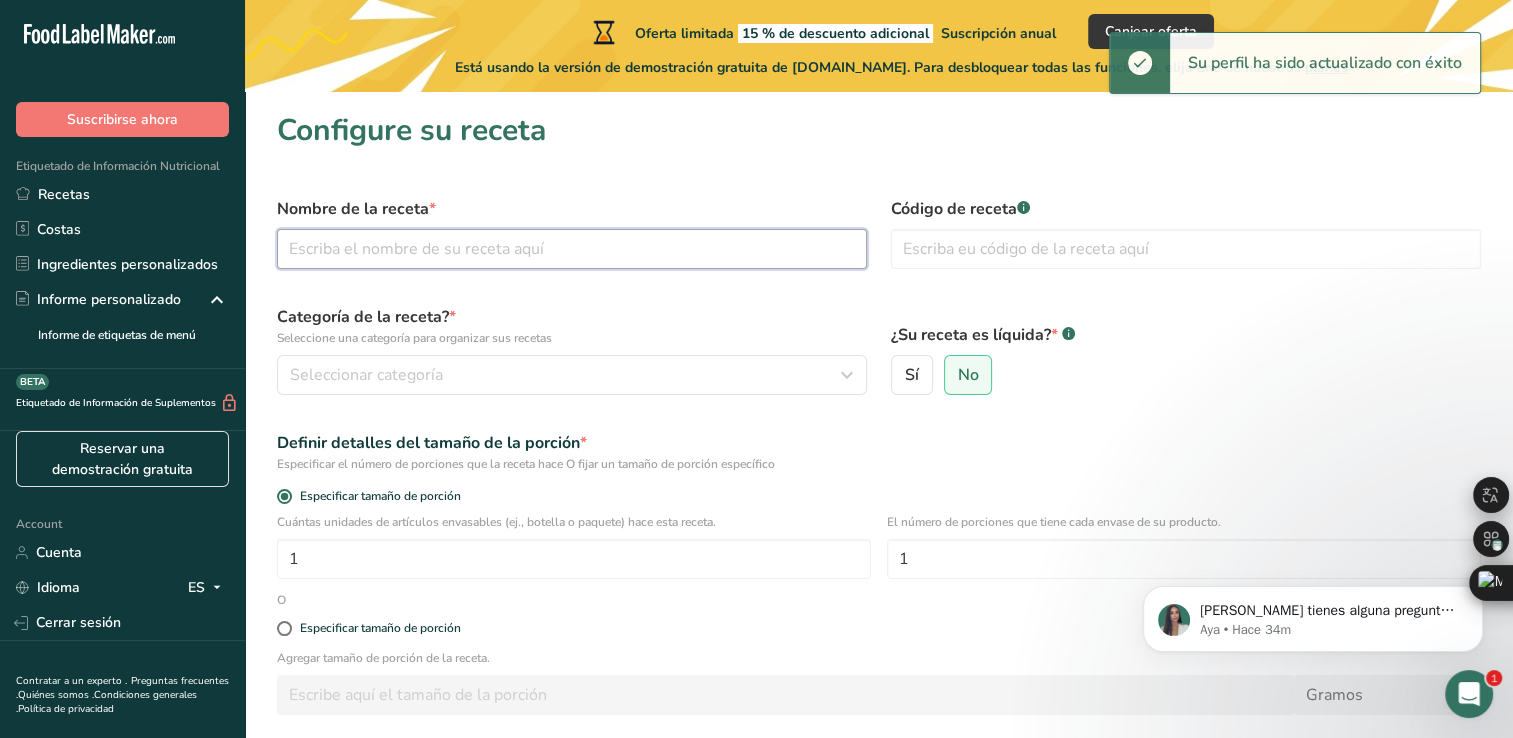 click at bounding box center (572, 249) 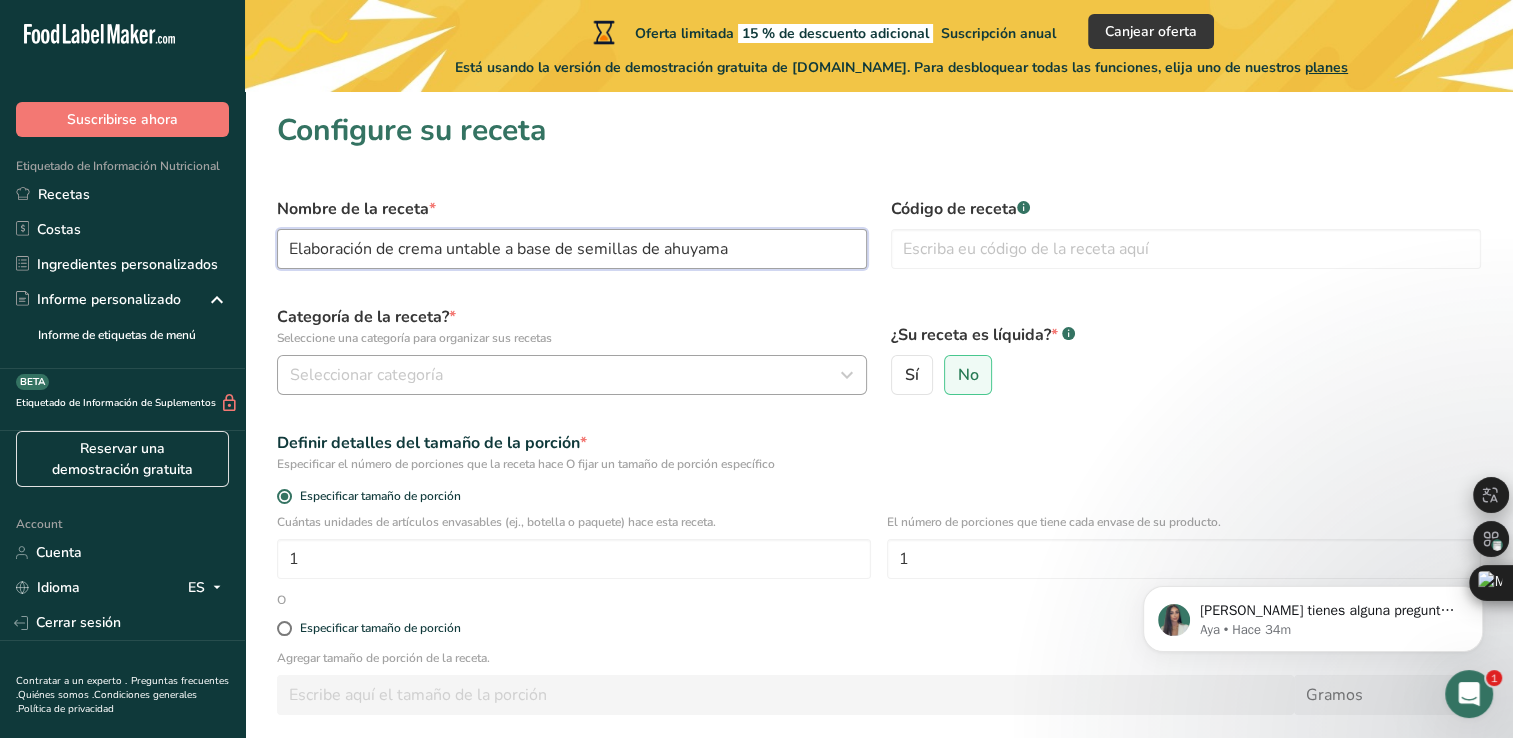 type on "Elaboración de crema untable a base de semillas de ahuyama" 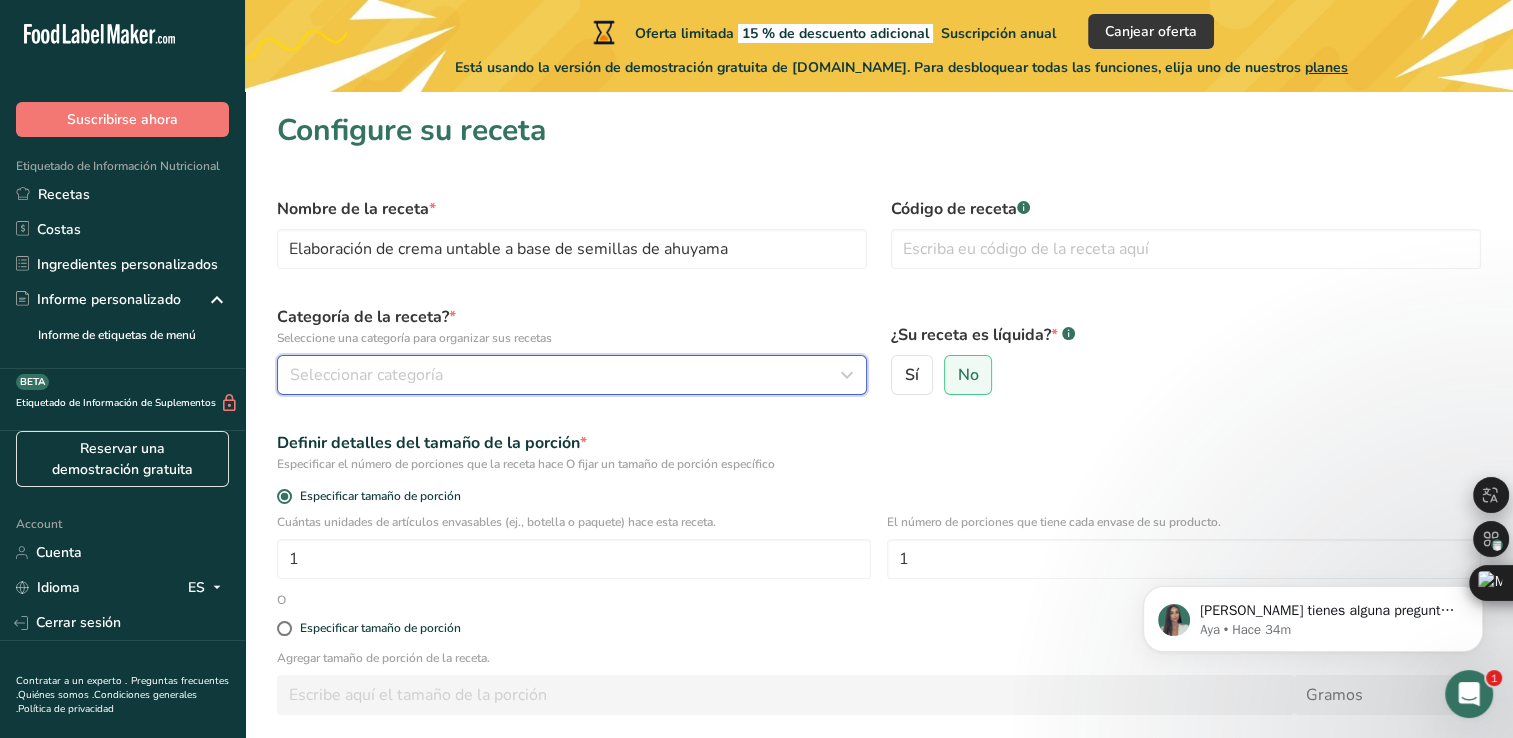 click on "Seleccionar categoría" at bounding box center (366, 375) 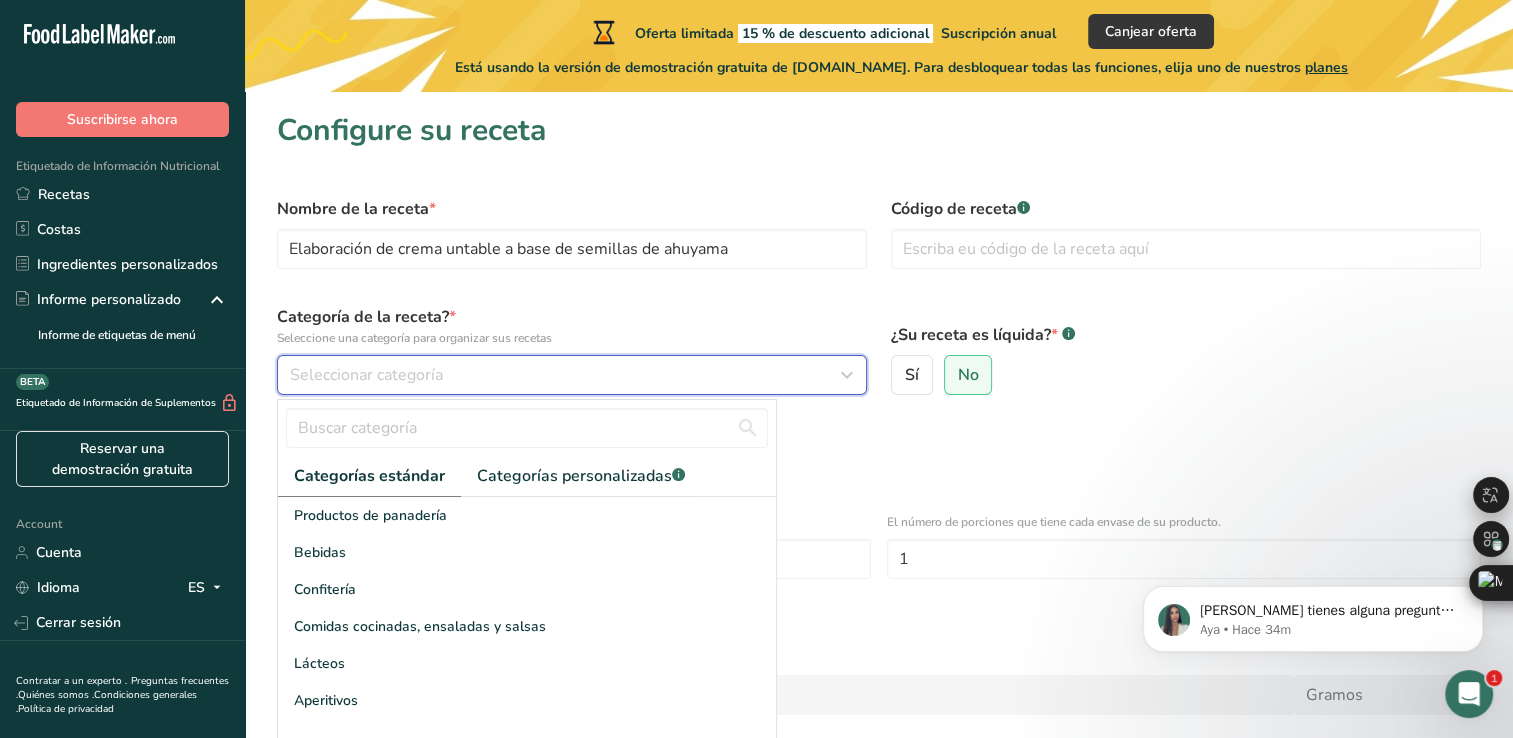 click on "Seleccionar categoría" at bounding box center (366, 375) 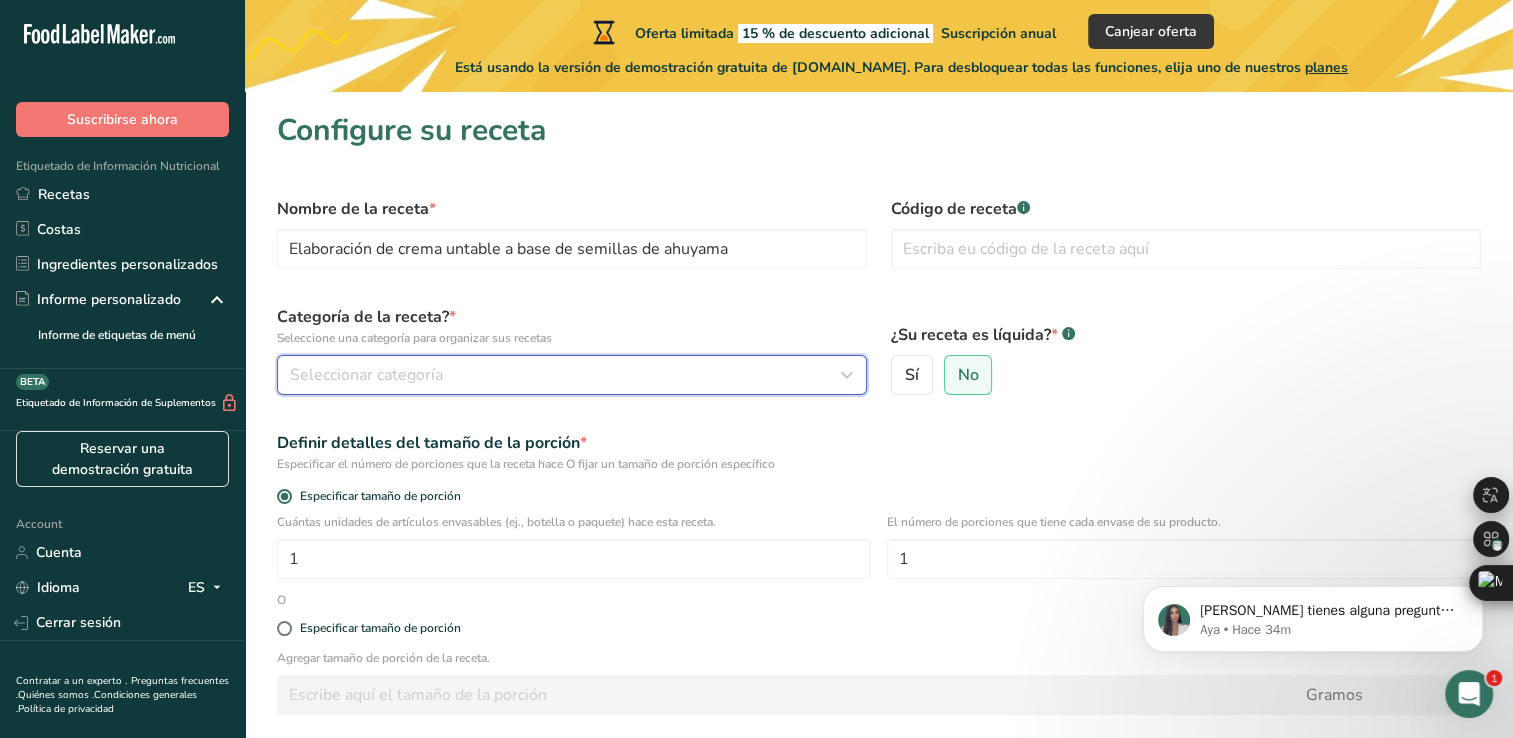 click on "Seleccionar categoría" at bounding box center (366, 375) 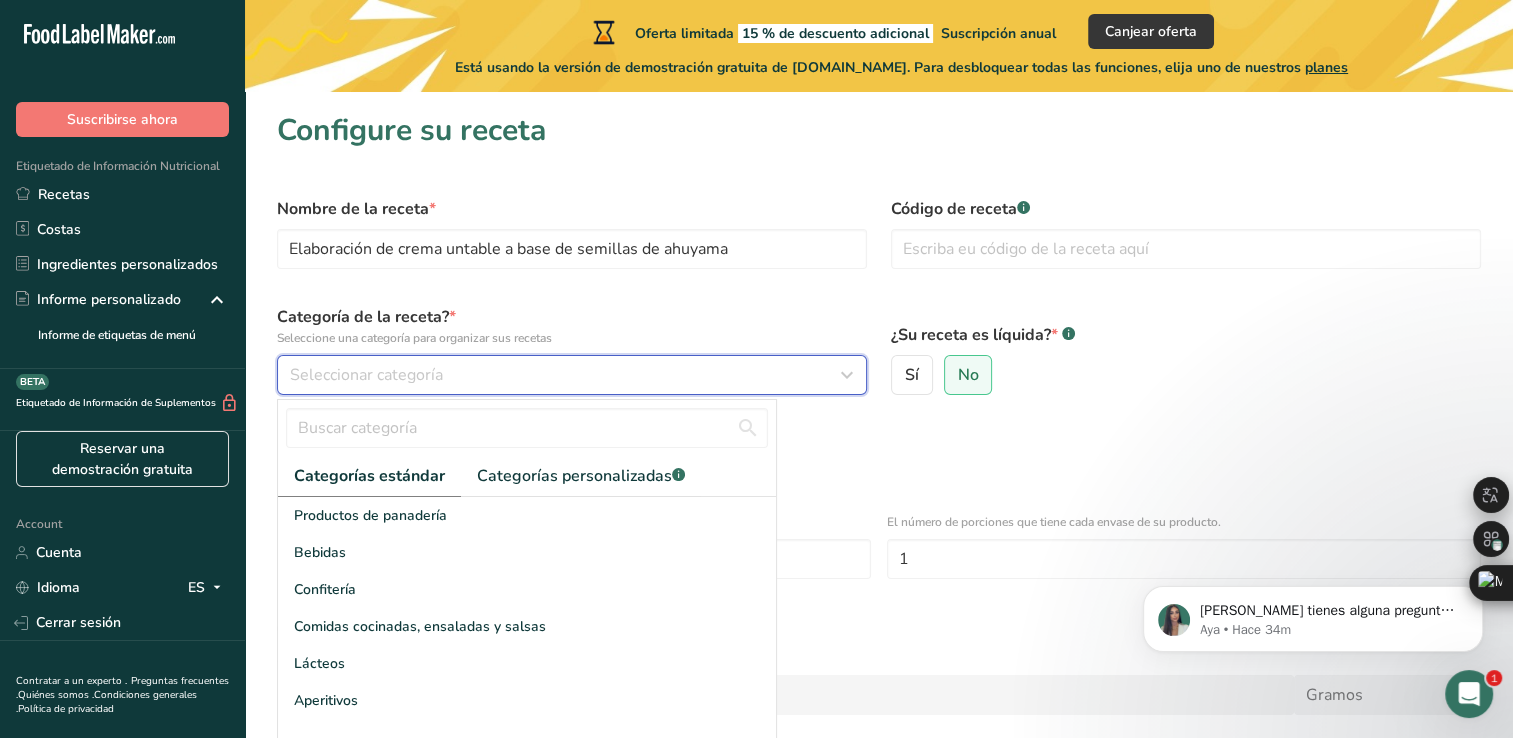 type 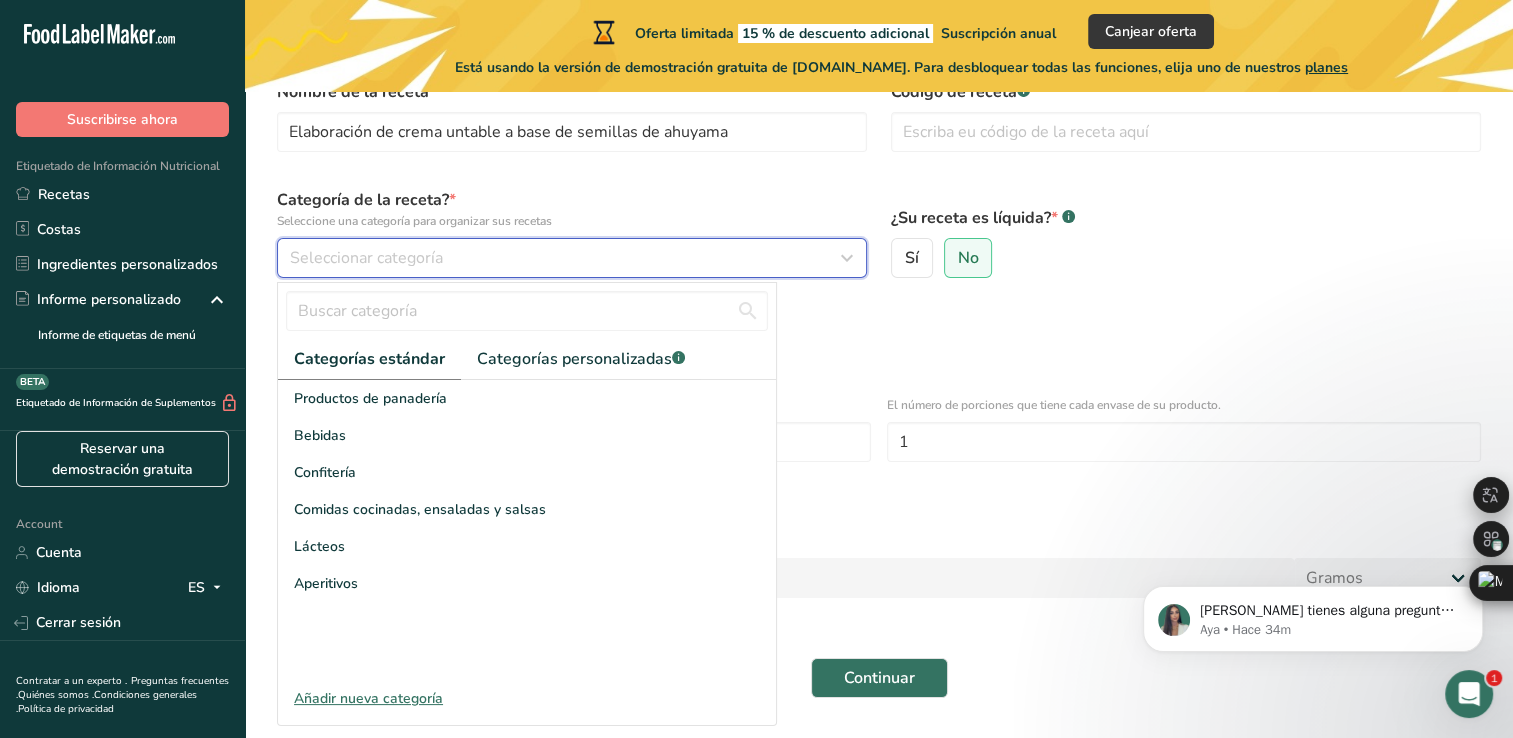 scroll, scrollTop: 120, scrollLeft: 0, axis: vertical 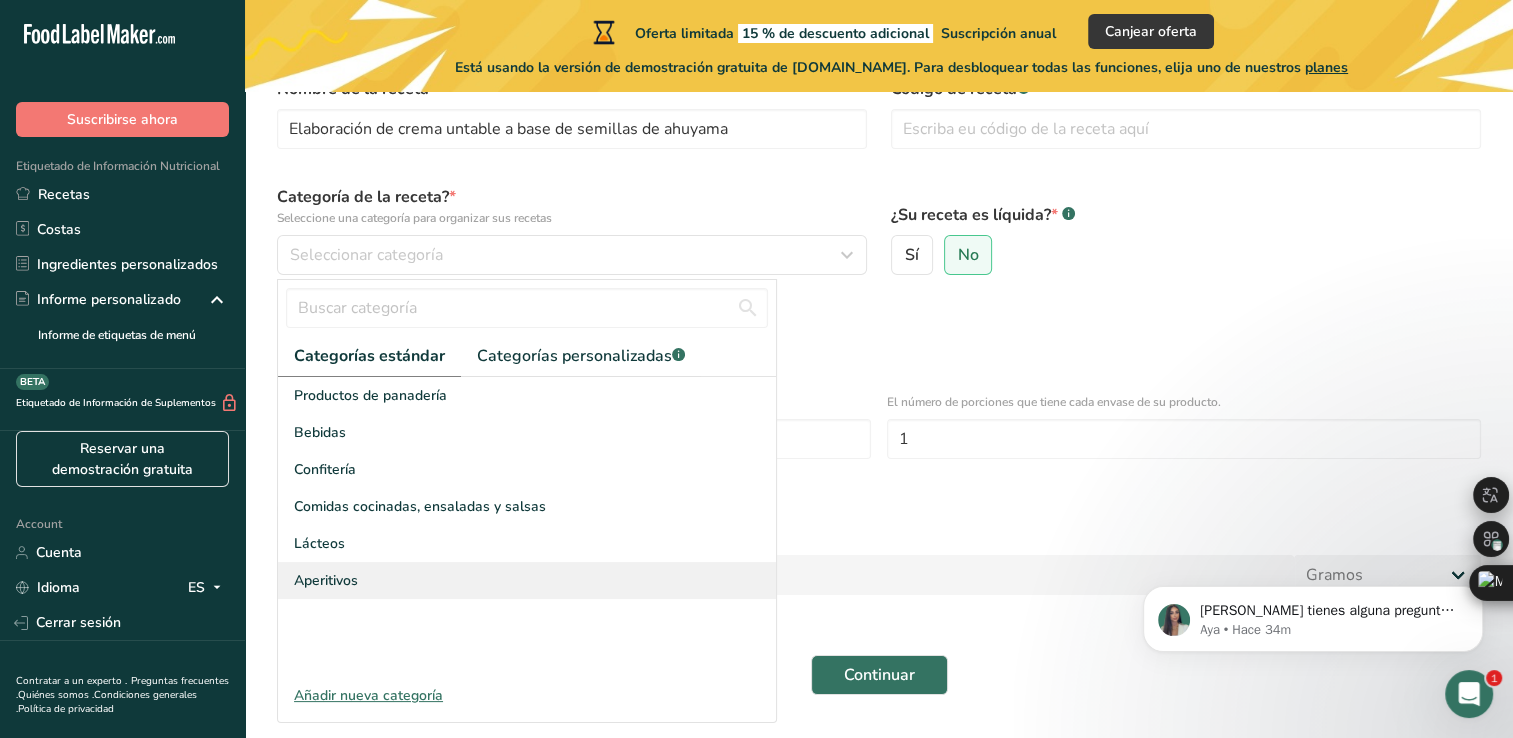click on "Aperitivos" at bounding box center [527, 580] 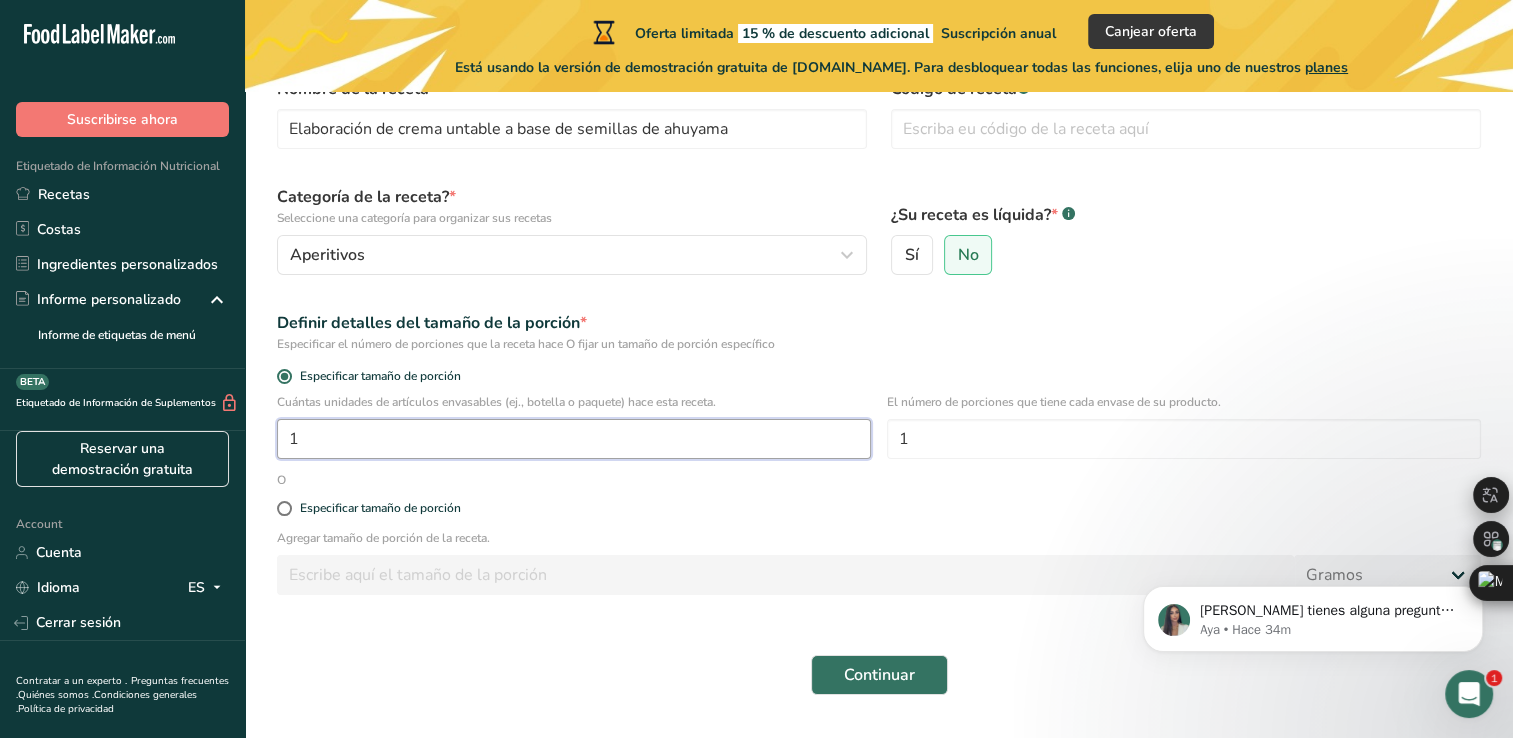 click on "1" at bounding box center [574, 439] 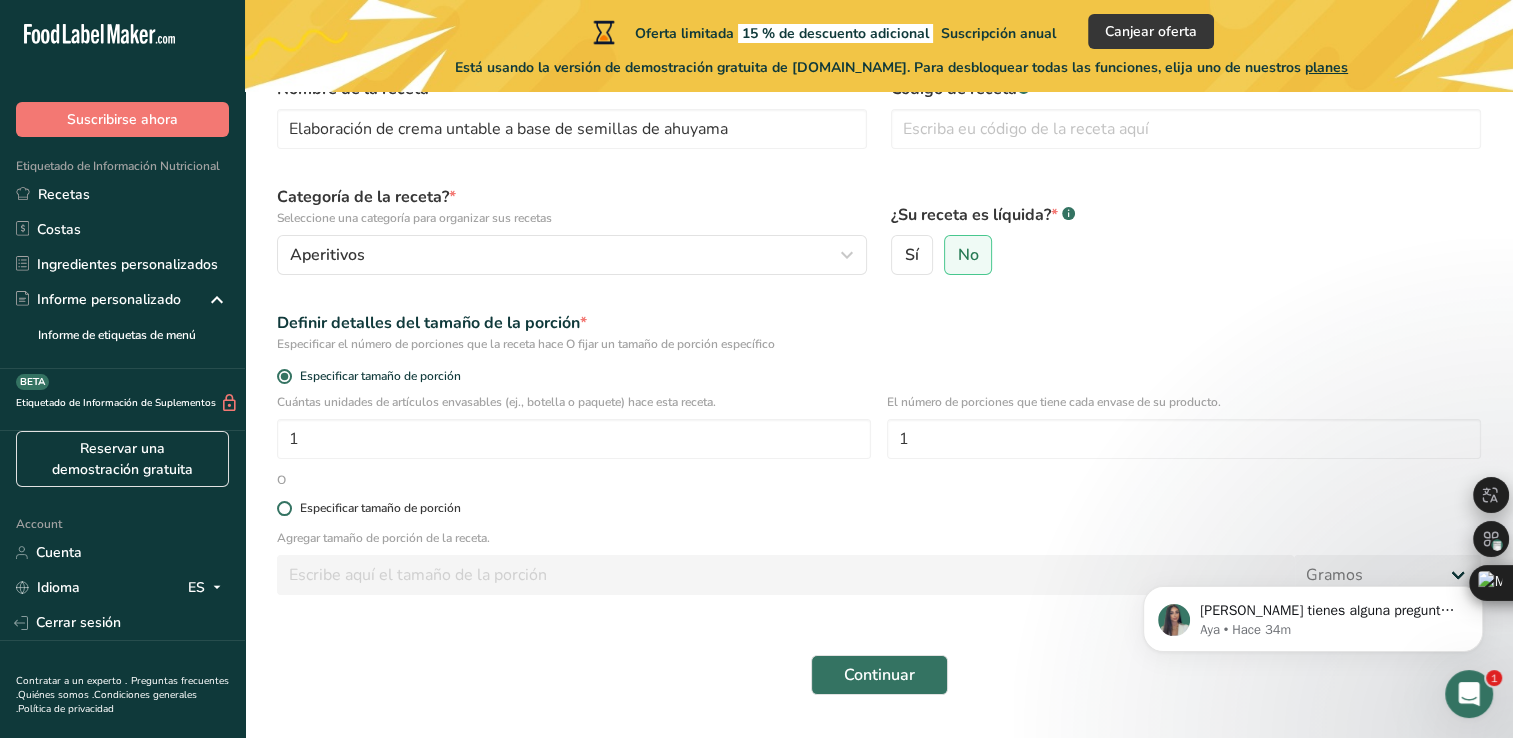 click on "Especificar tamaño de porción" at bounding box center (380, 508) 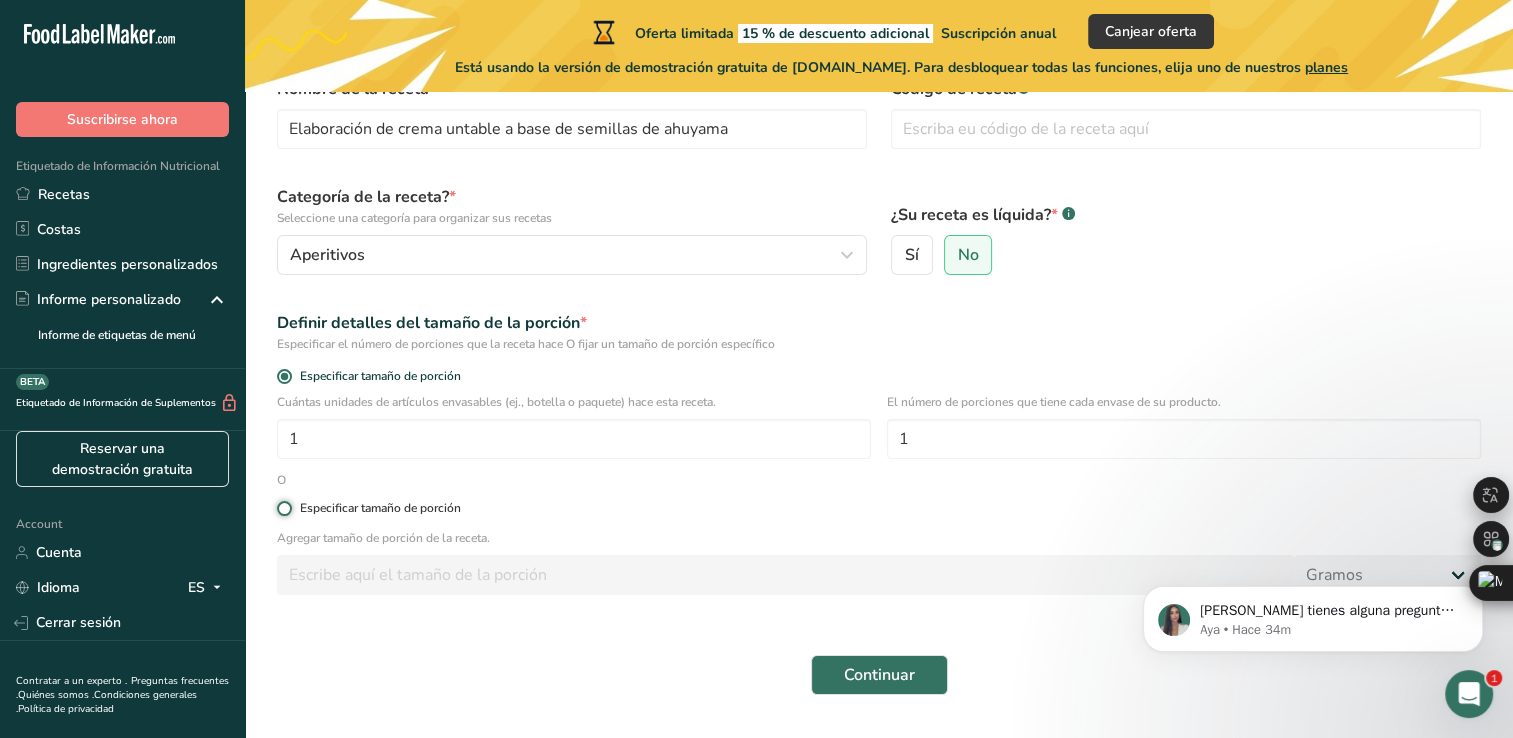 click on "Especificar tamaño de porción" at bounding box center (283, 508) 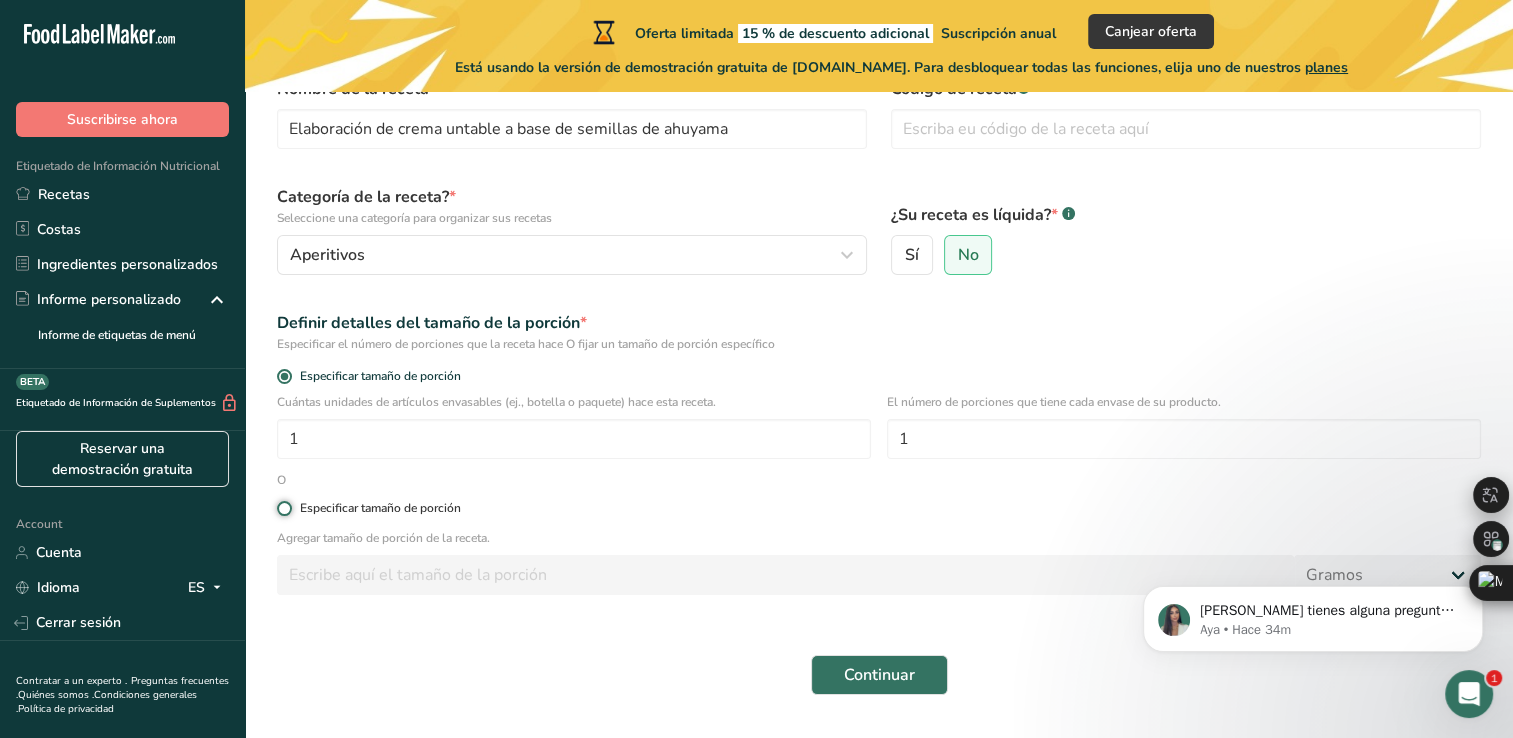radio on "true" 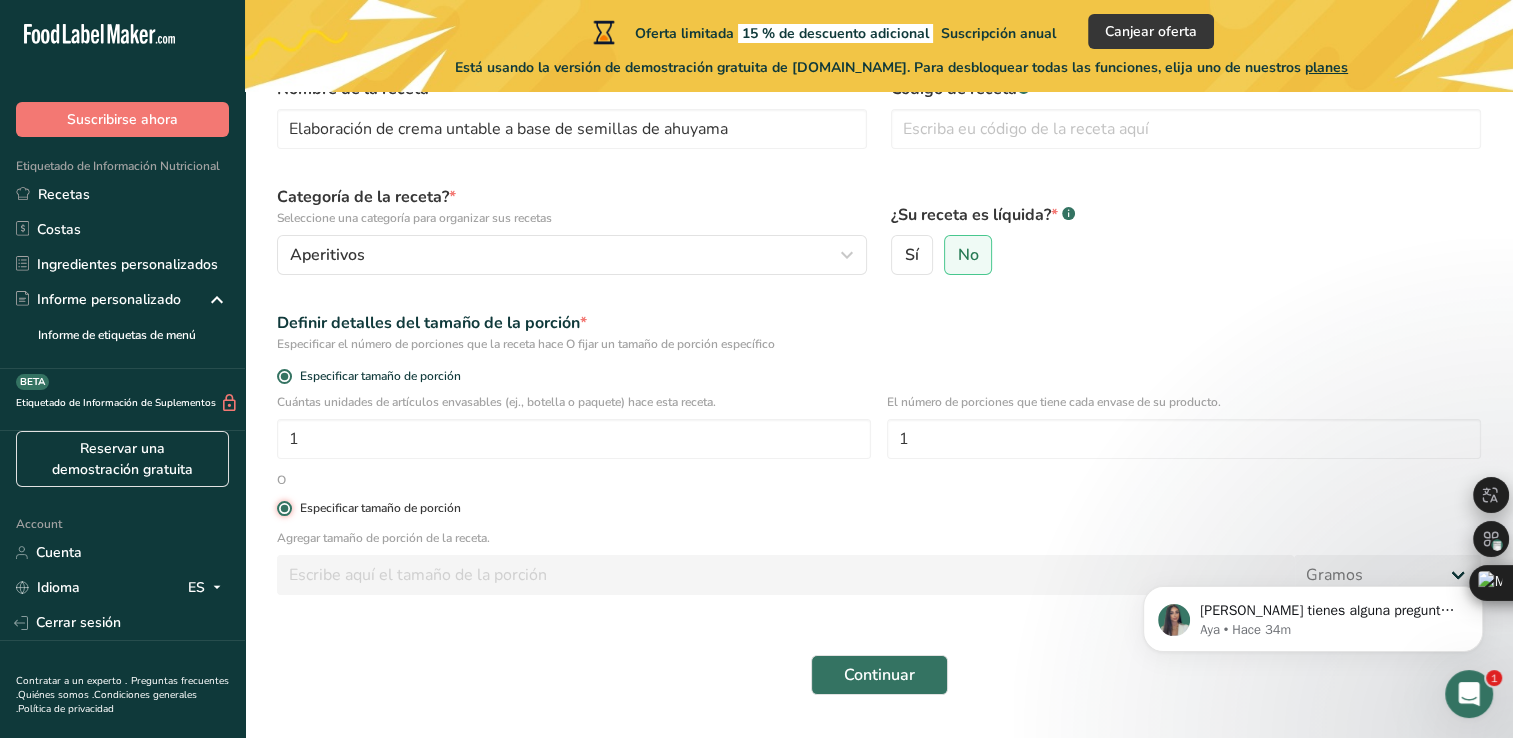 radio on "false" 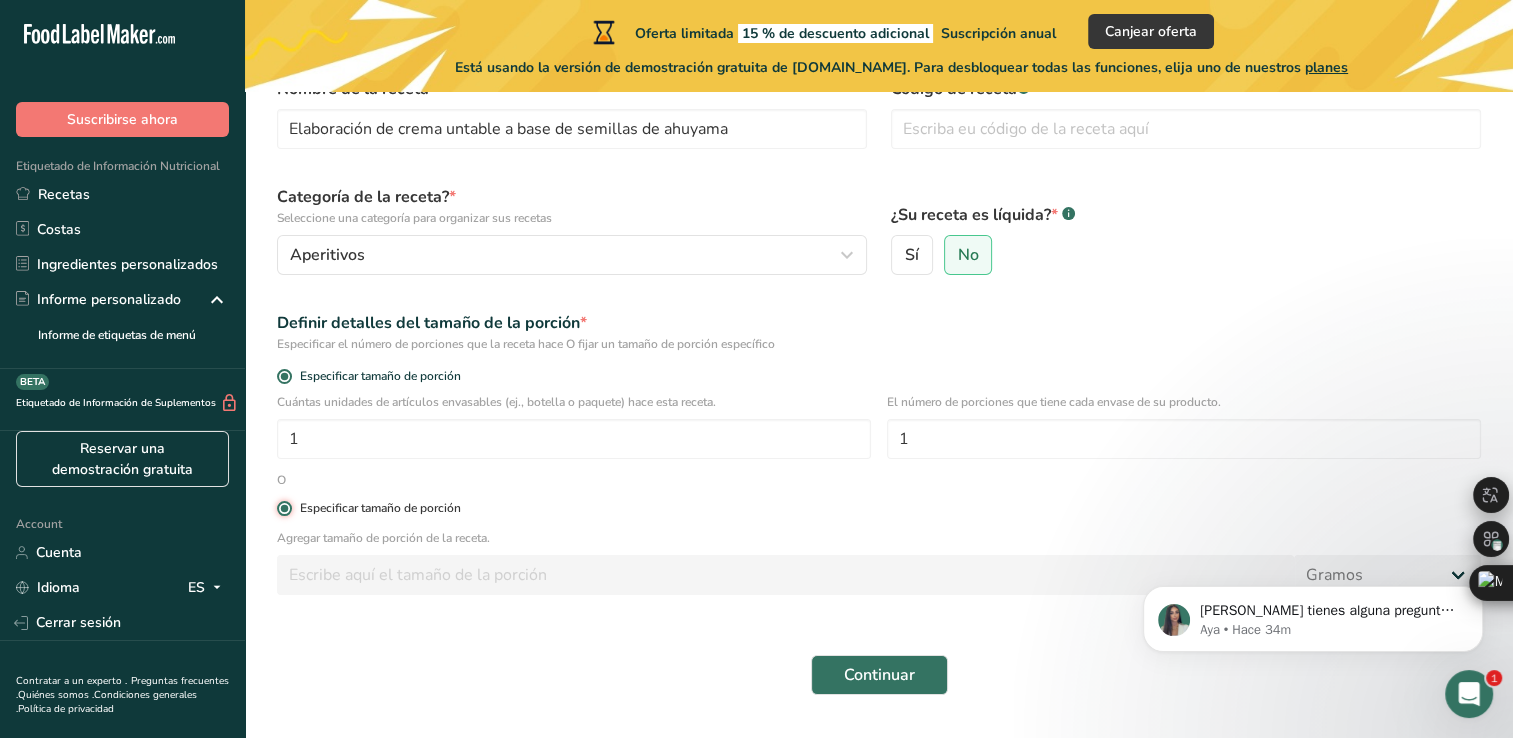 type 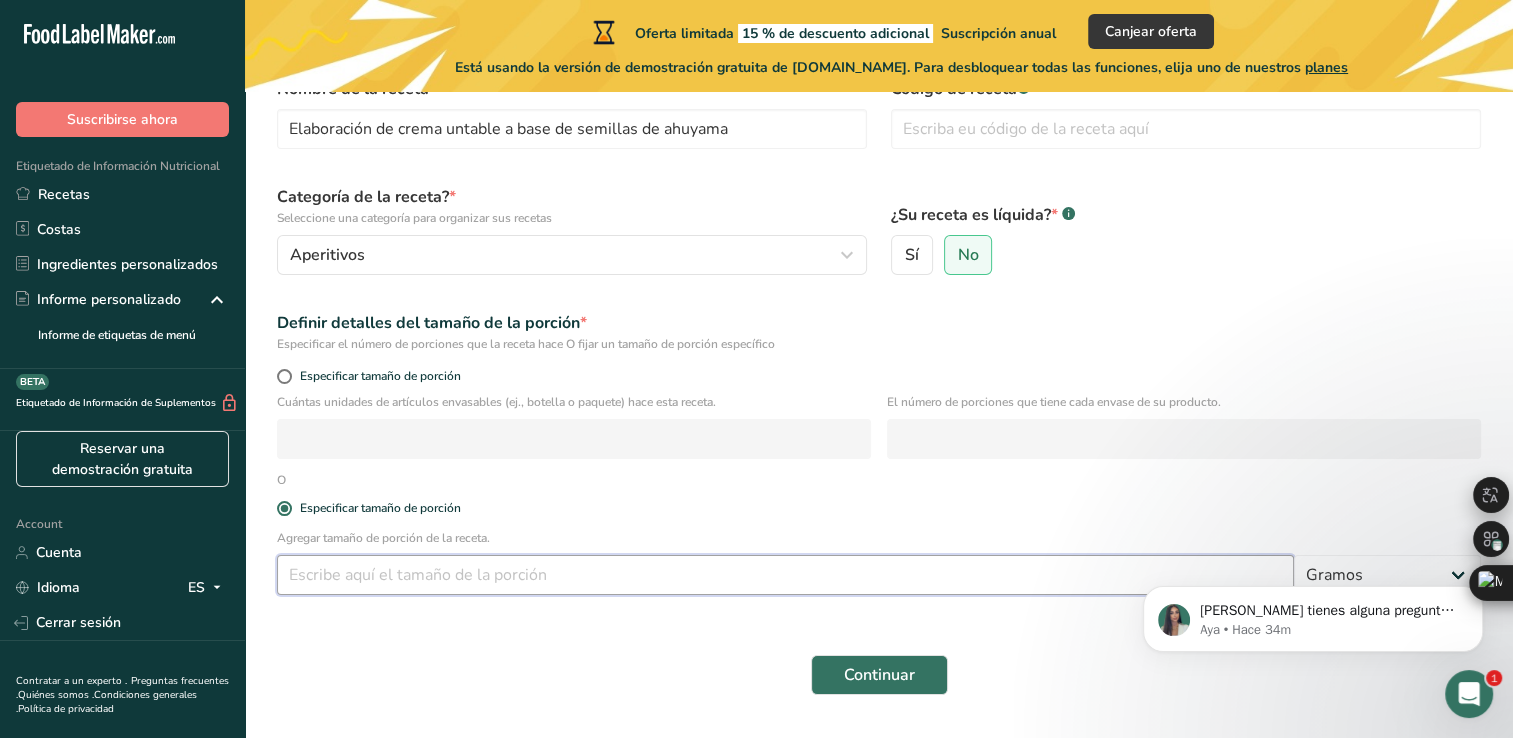 click at bounding box center [785, 575] 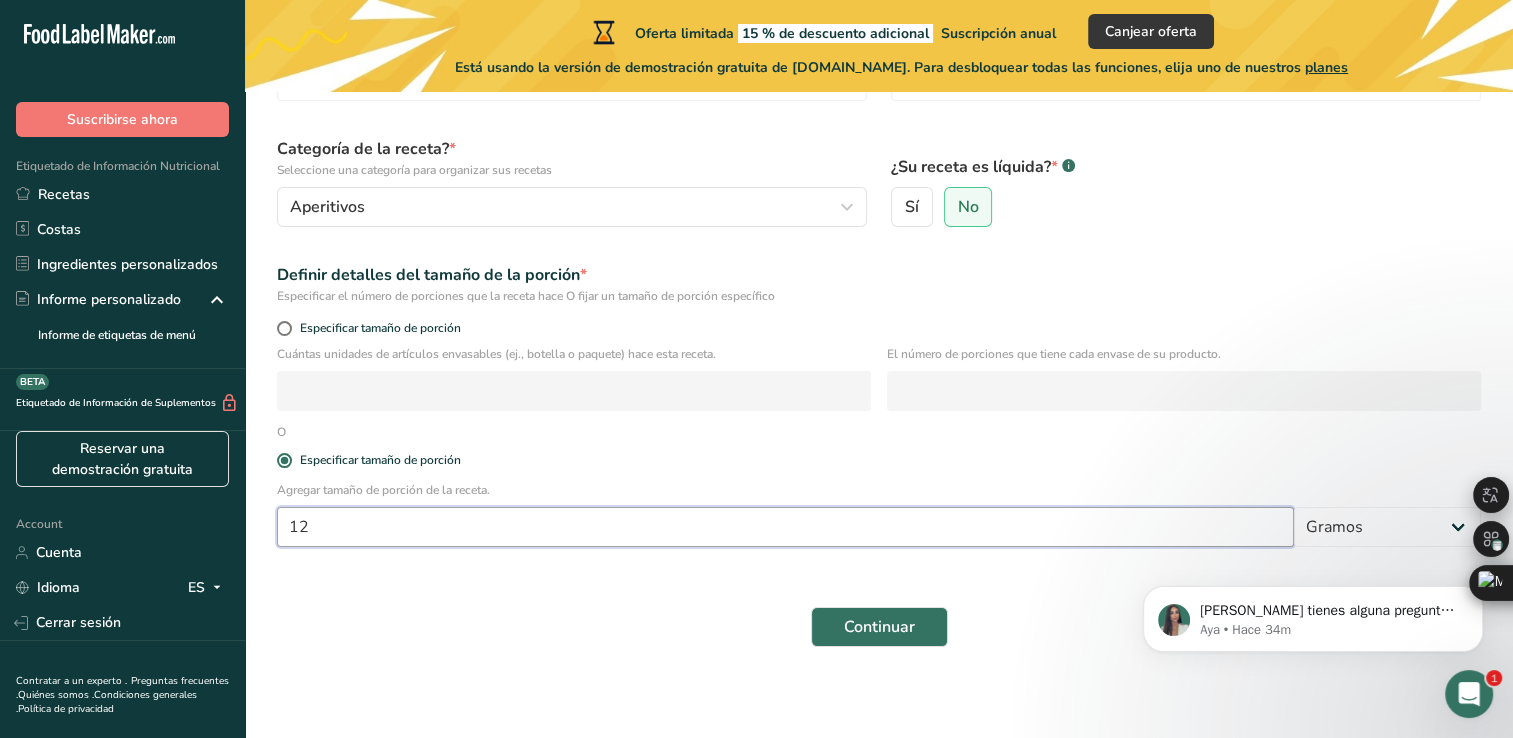 scroll, scrollTop: 172, scrollLeft: 0, axis: vertical 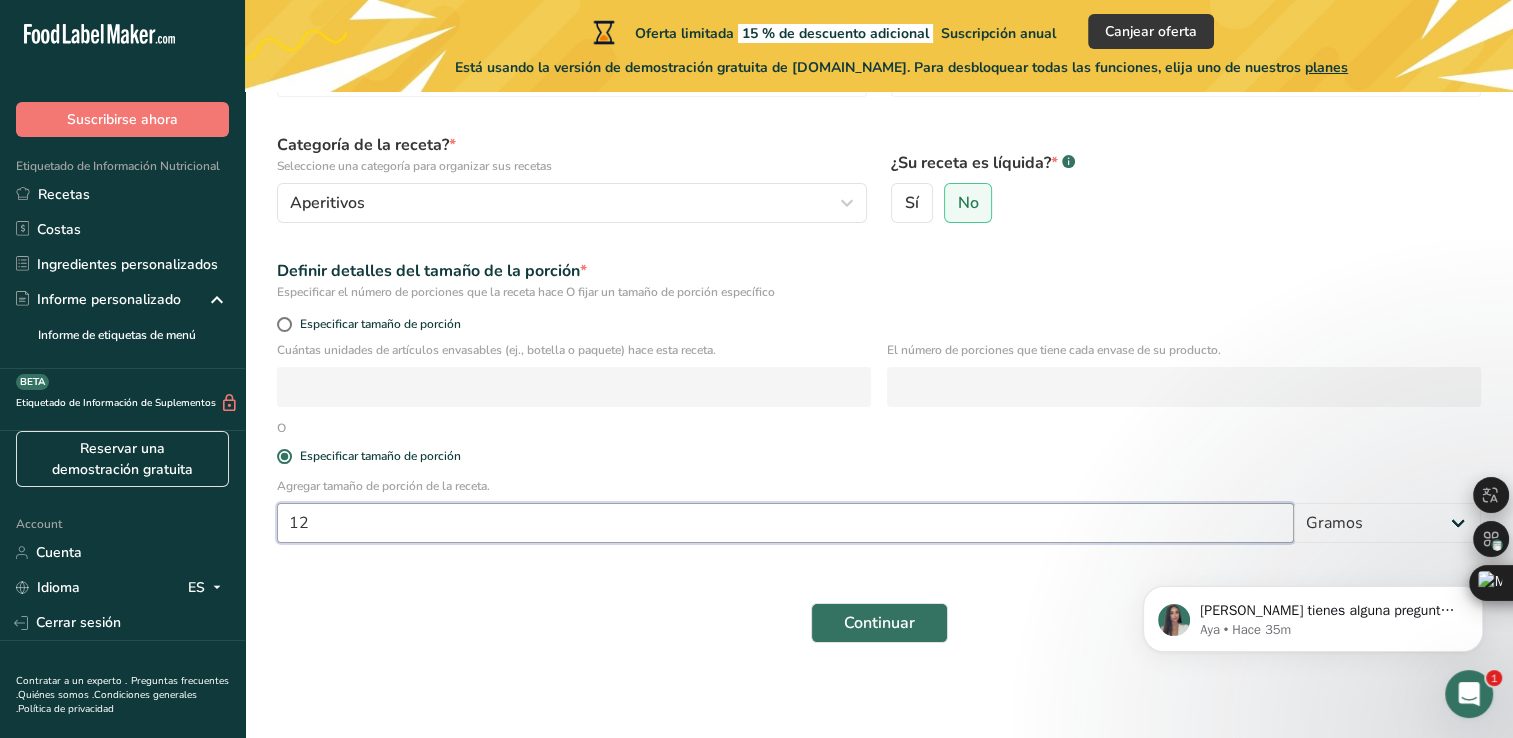 type on "12" 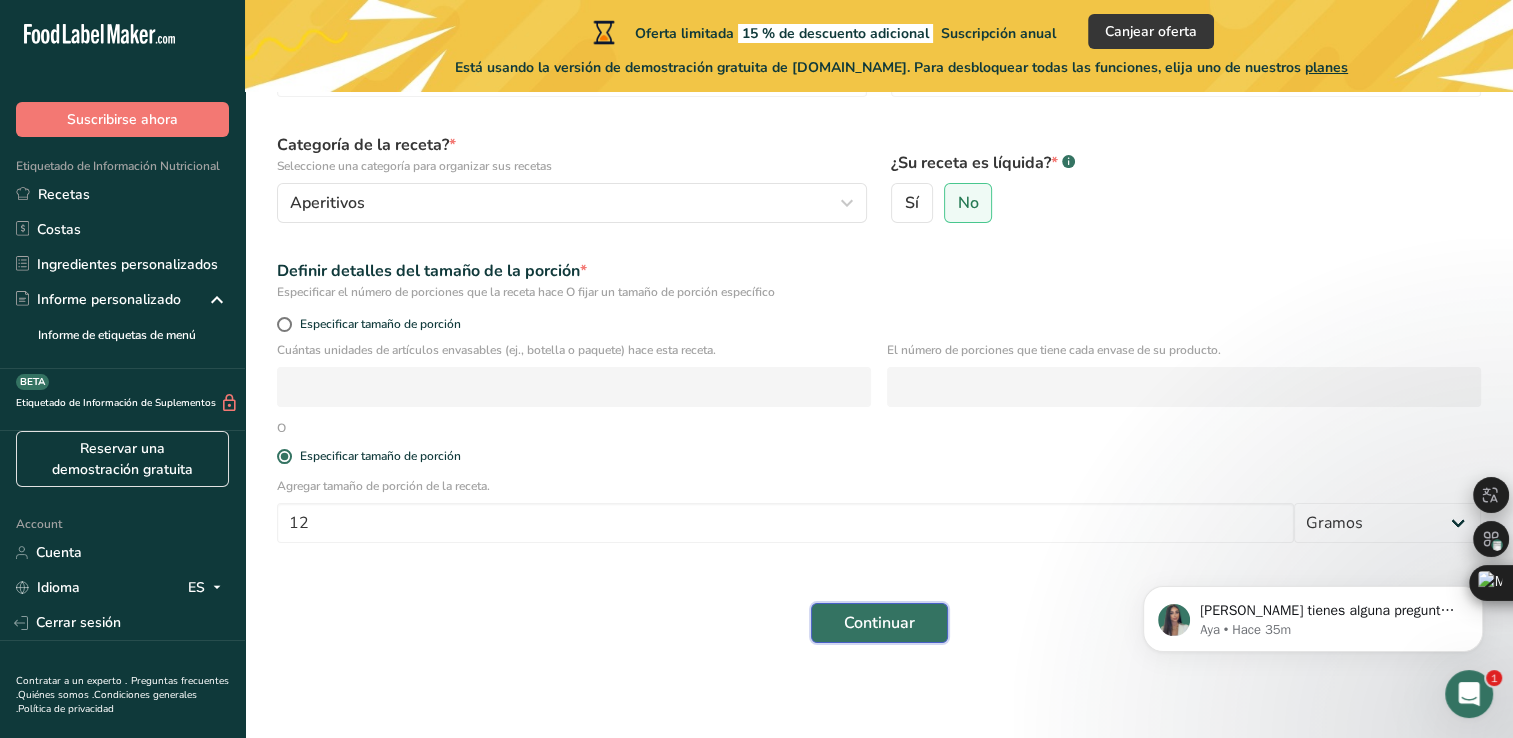 click on "Continuar" at bounding box center (879, 623) 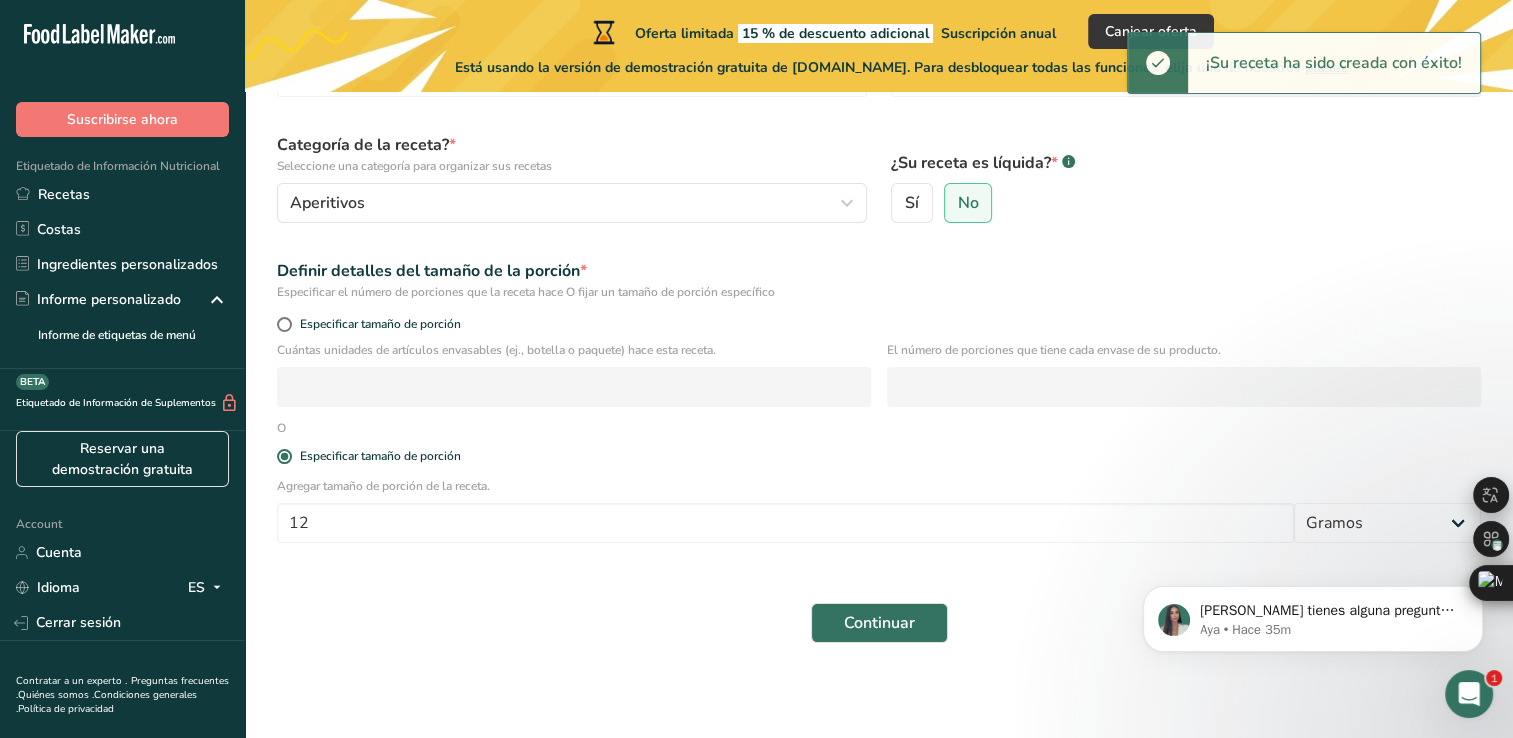 click at bounding box center [1158, 63] 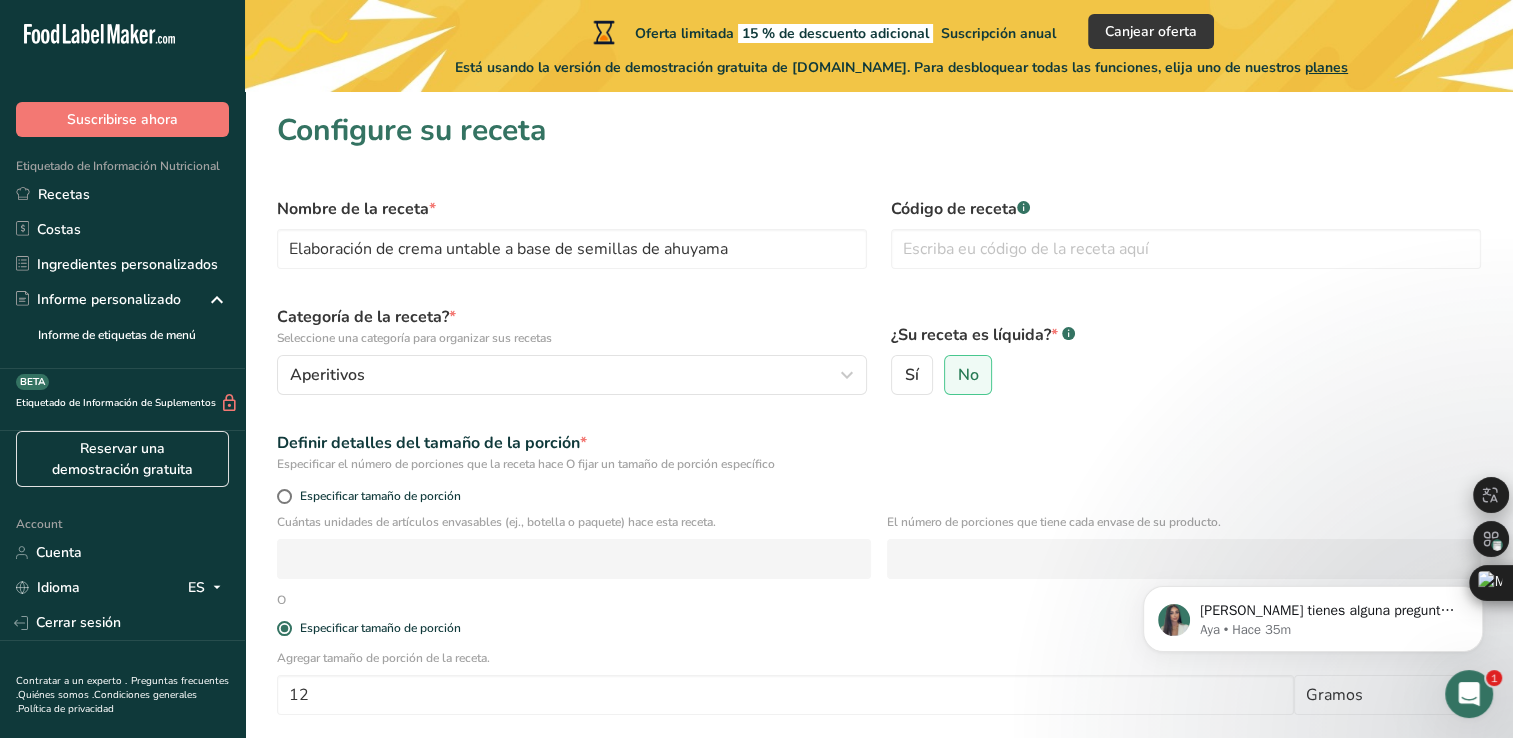 scroll, scrollTop: 67, scrollLeft: 0, axis: vertical 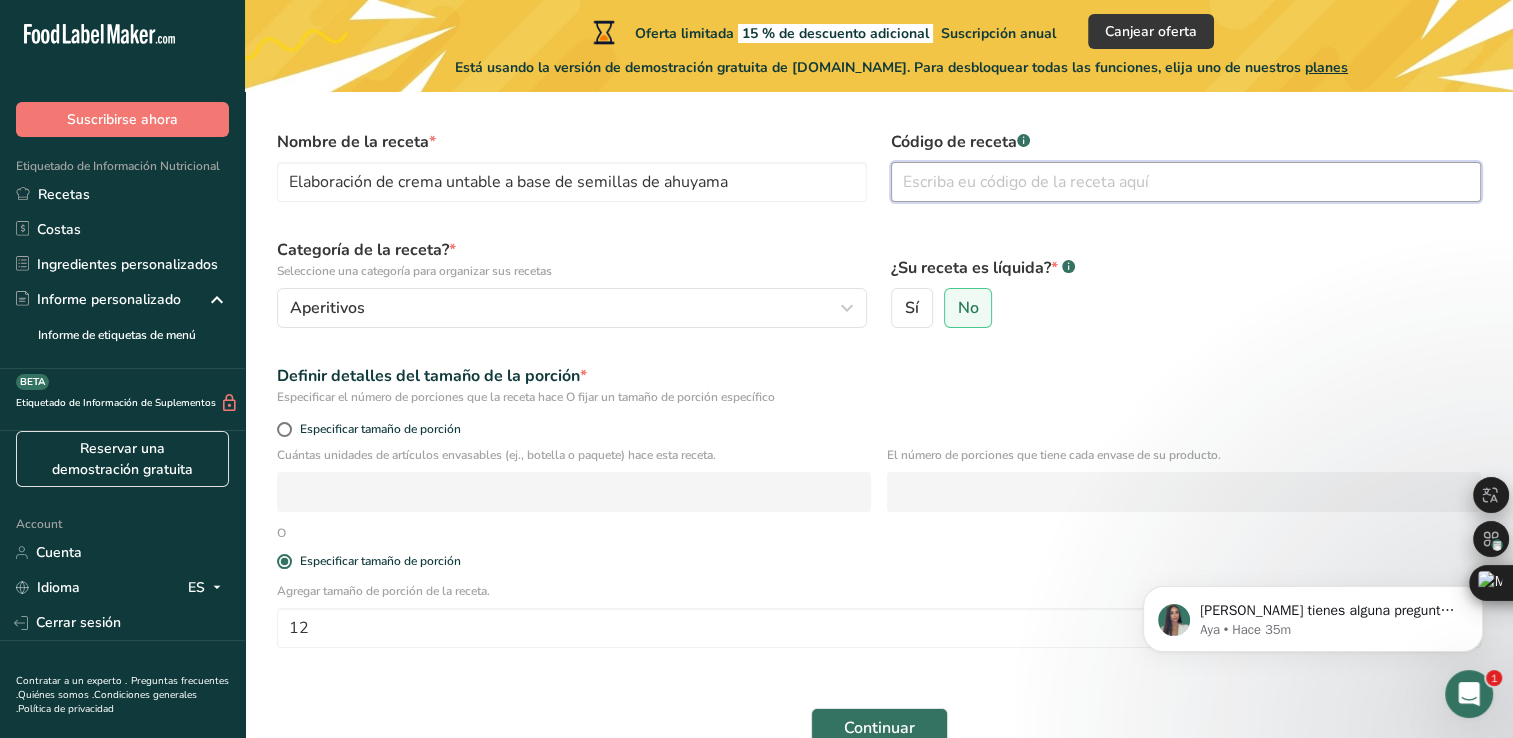 click at bounding box center [1186, 182] 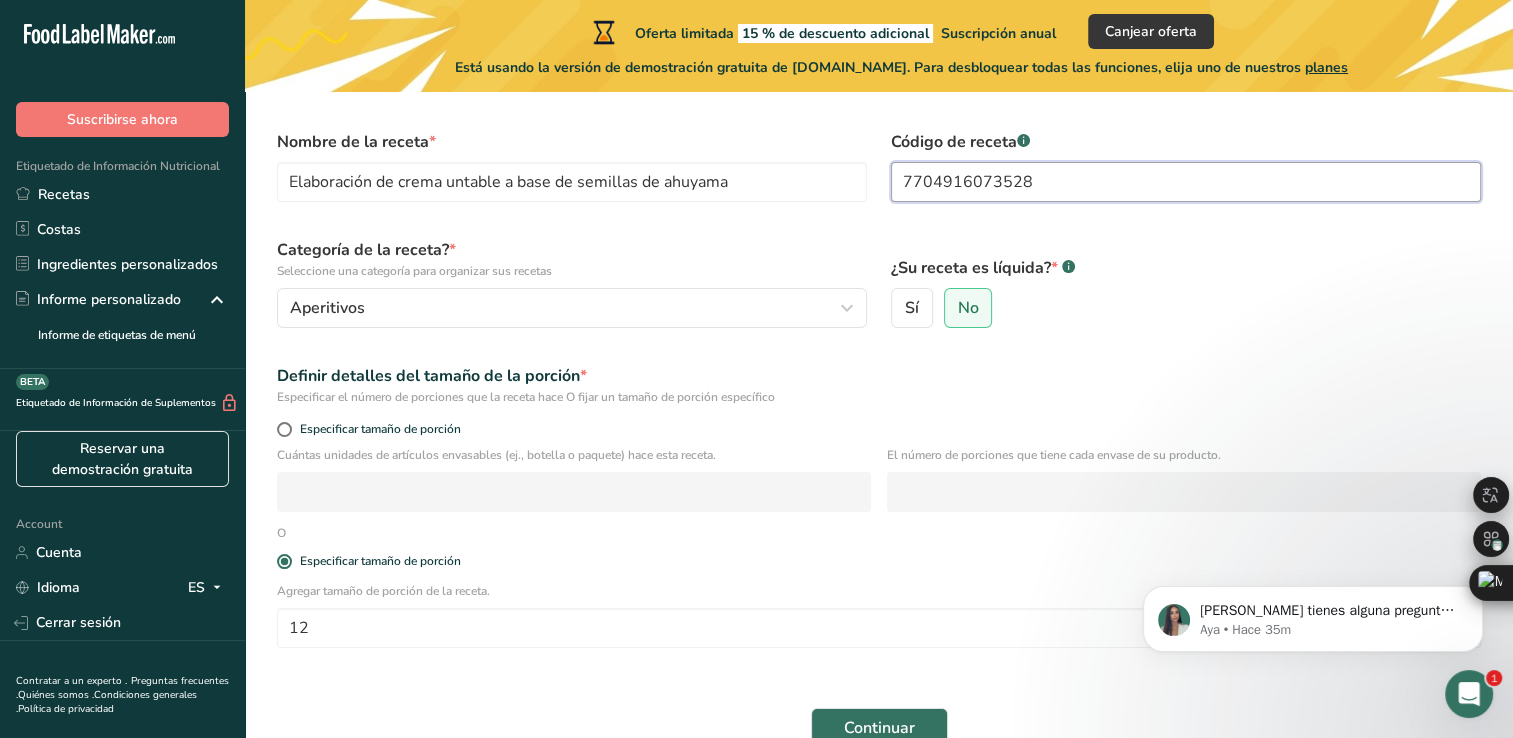 type on "7704916073528" 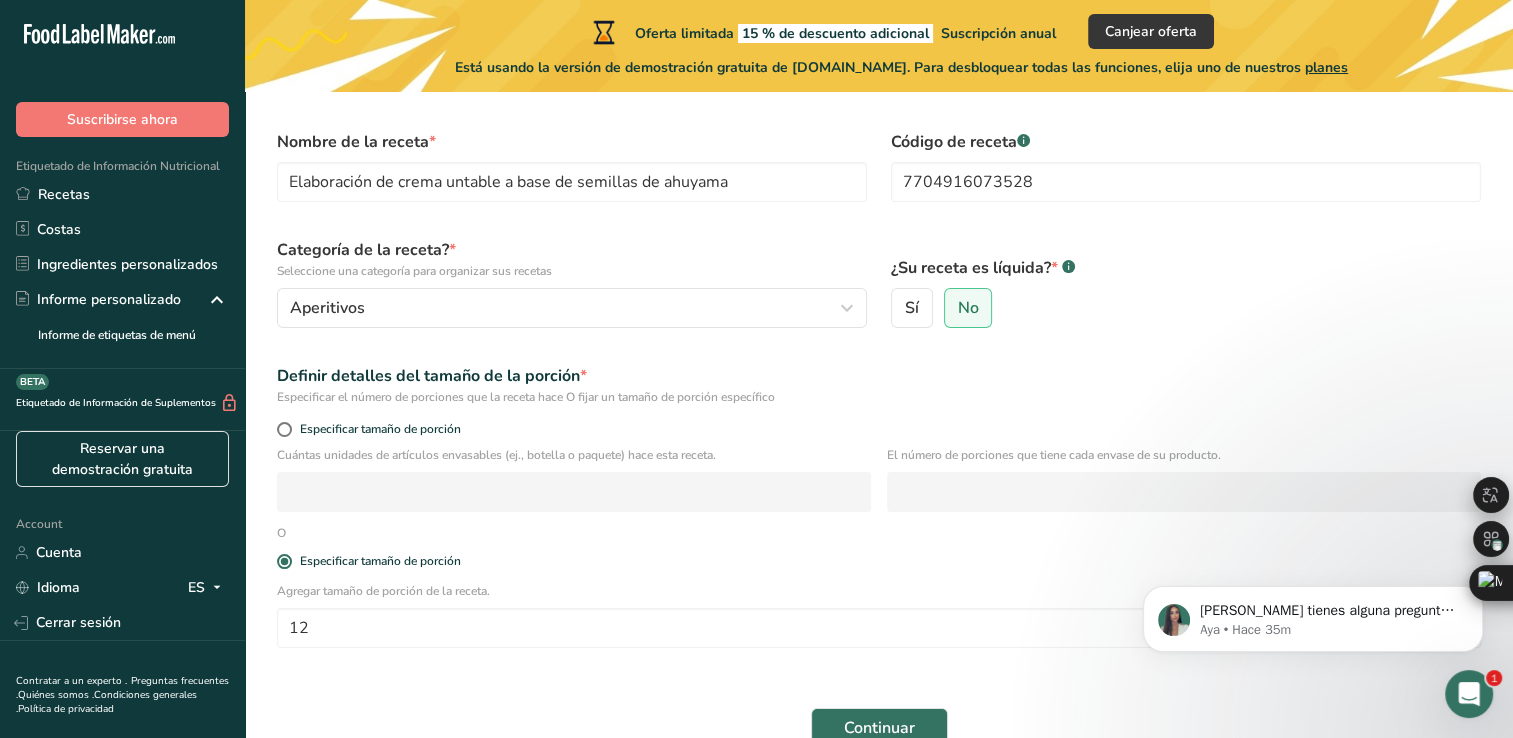 click on "Configure su receta
Nombre de la receta *   Elaboración de crema untable a base de semillas de ahuyama
Código de receta
.a-a{fill:#347362;}.b-a{fill:#fff;}           7704916073528
Categoría de la receta? *
Seleccione una categoría para organizar sus recetas
Aperitivos
Categorías estándar
Categorías personalizadas
.a-a{fill:#347362;}.b-a{fill:#fff;}
Productos de panadería
Bebidas
Confitería
Comidas cocinadas, ensaladas y salsas
Lácteos
Aperitivos
Añadir nueva categoría
¿Su receta es líquida? *   .a-a{fill:#347362;}.b-a{fill:#fff;}           Sí   No
Definir detalles del tamaño de la porción *                       12" at bounding box center [879, 402] 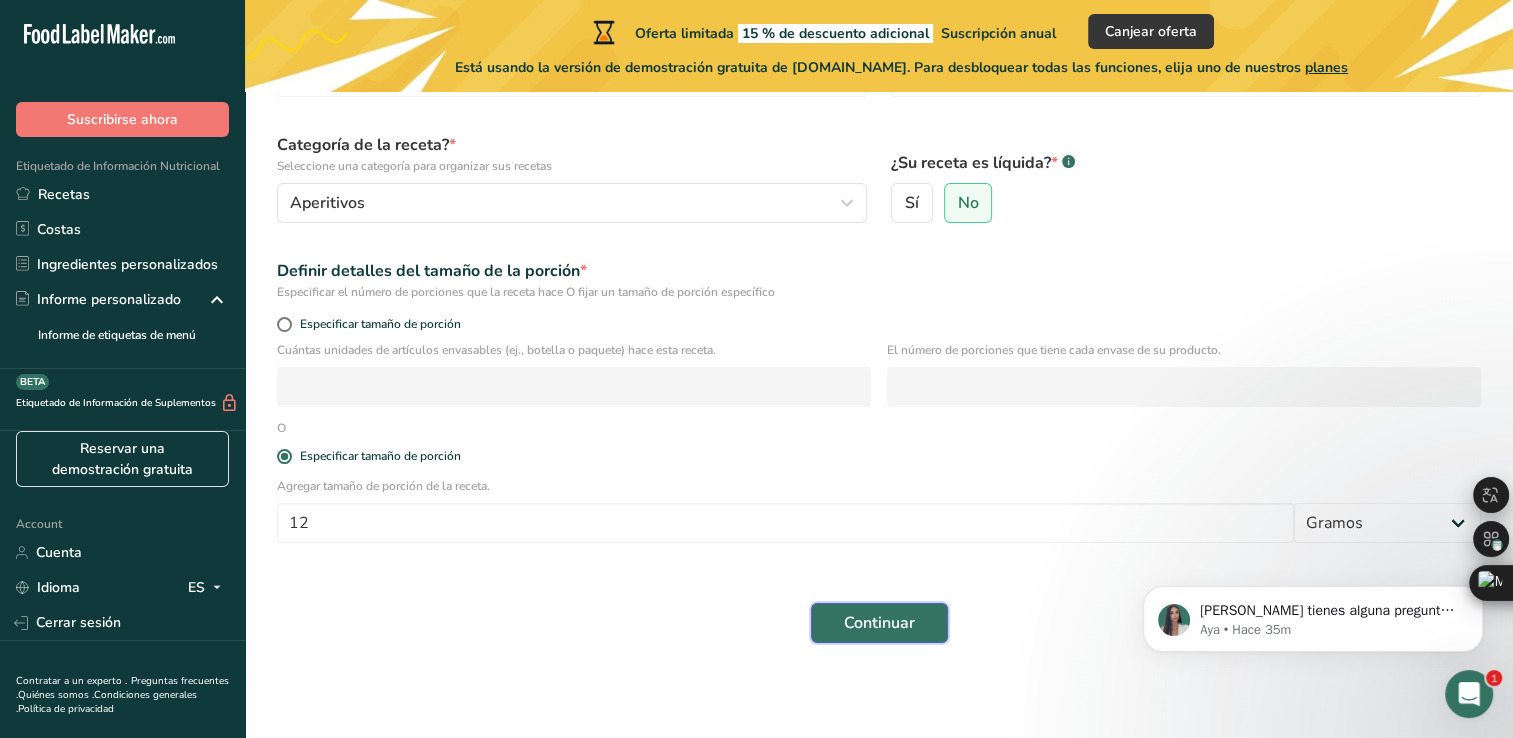 click on "Continuar" at bounding box center (879, 623) 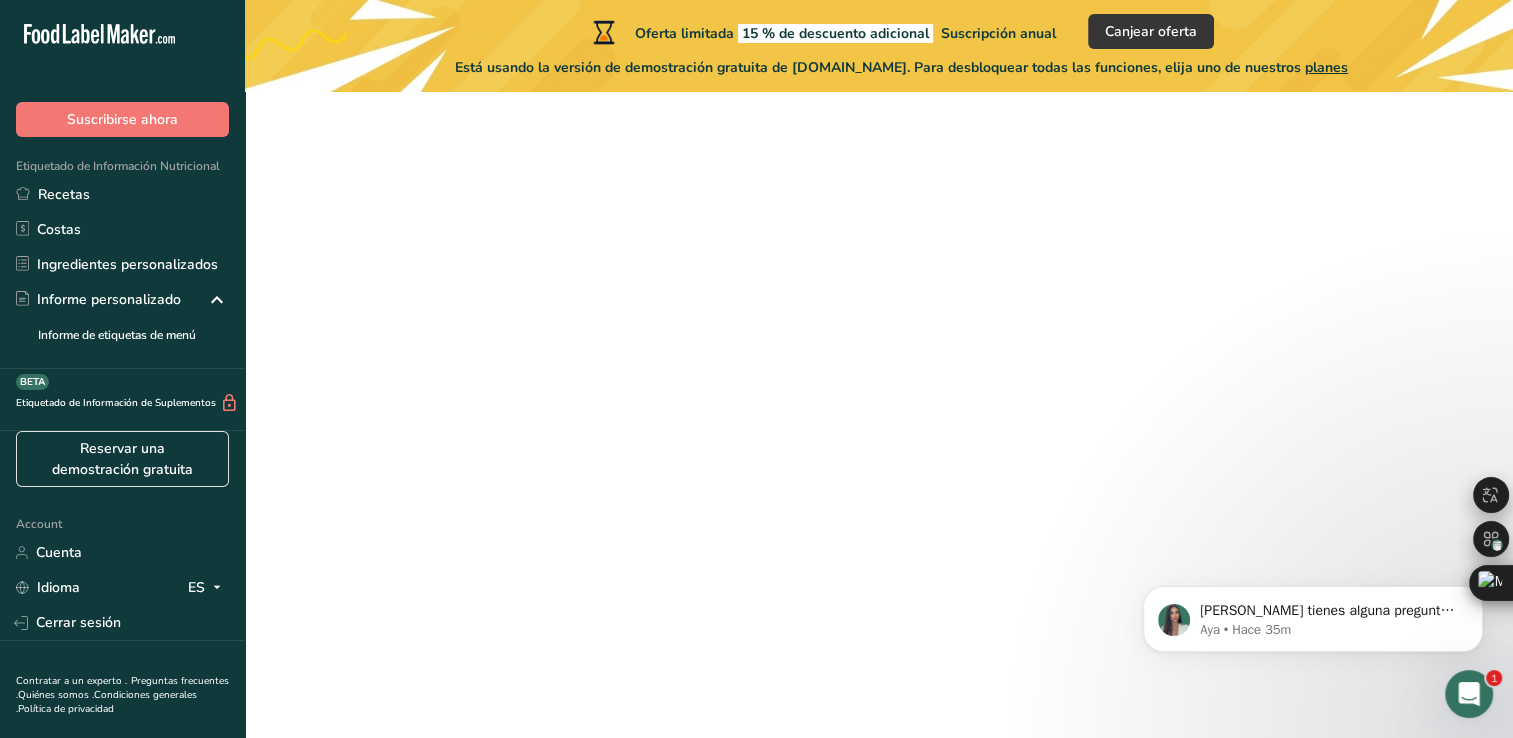 scroll, scrollTop: 0, scrollLeft: 0, axis: both 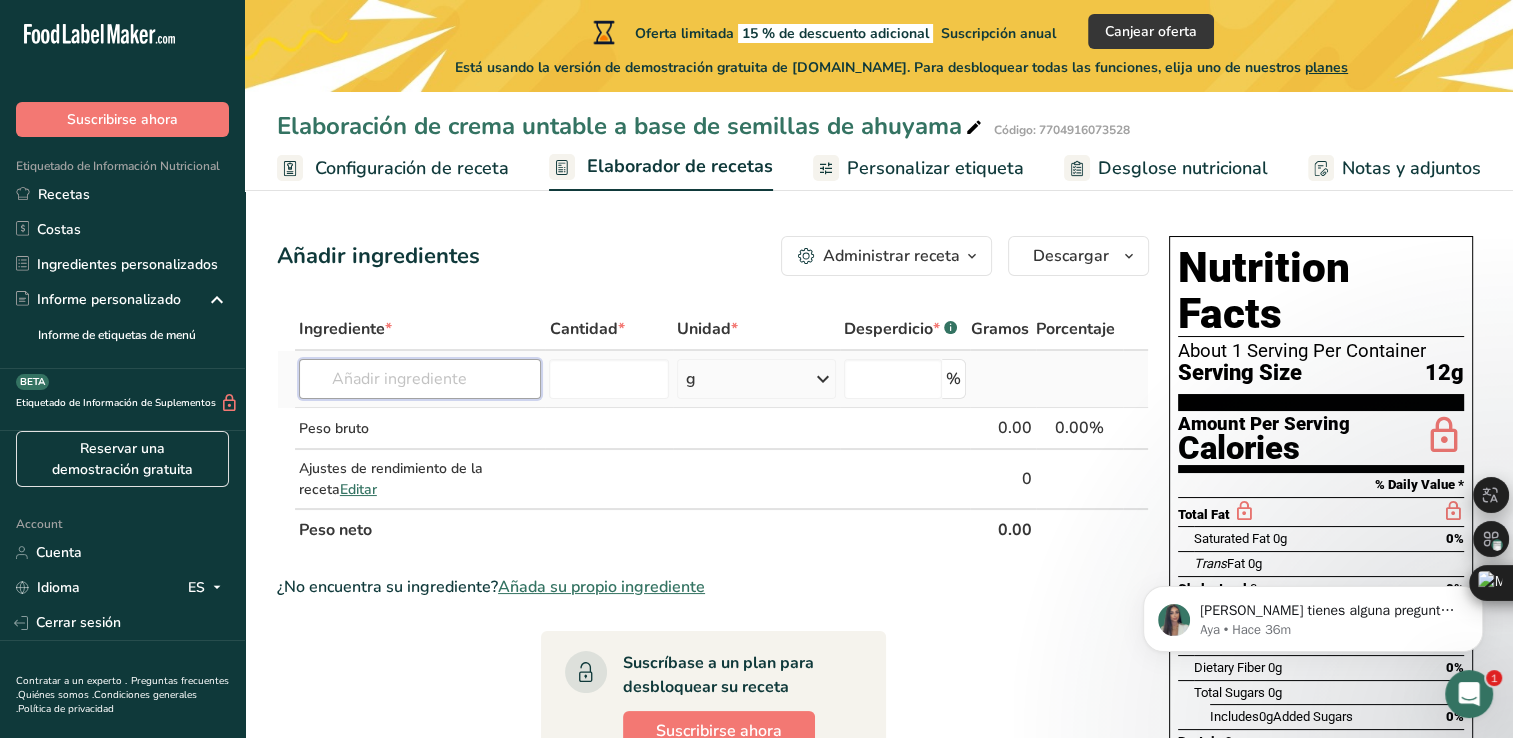 click at bounding box center (420, 379) 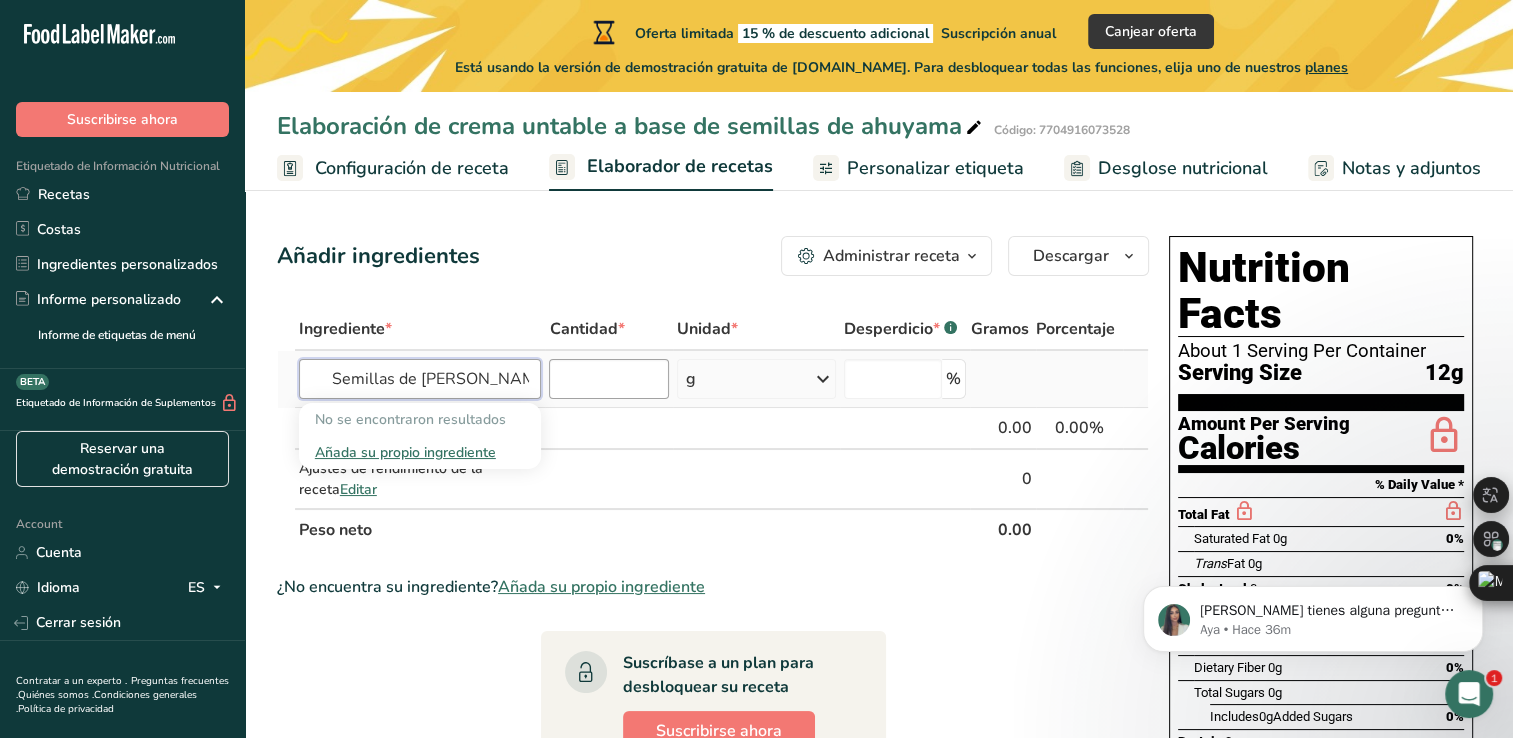 type on "Semillas de [PERSON_NAME]" 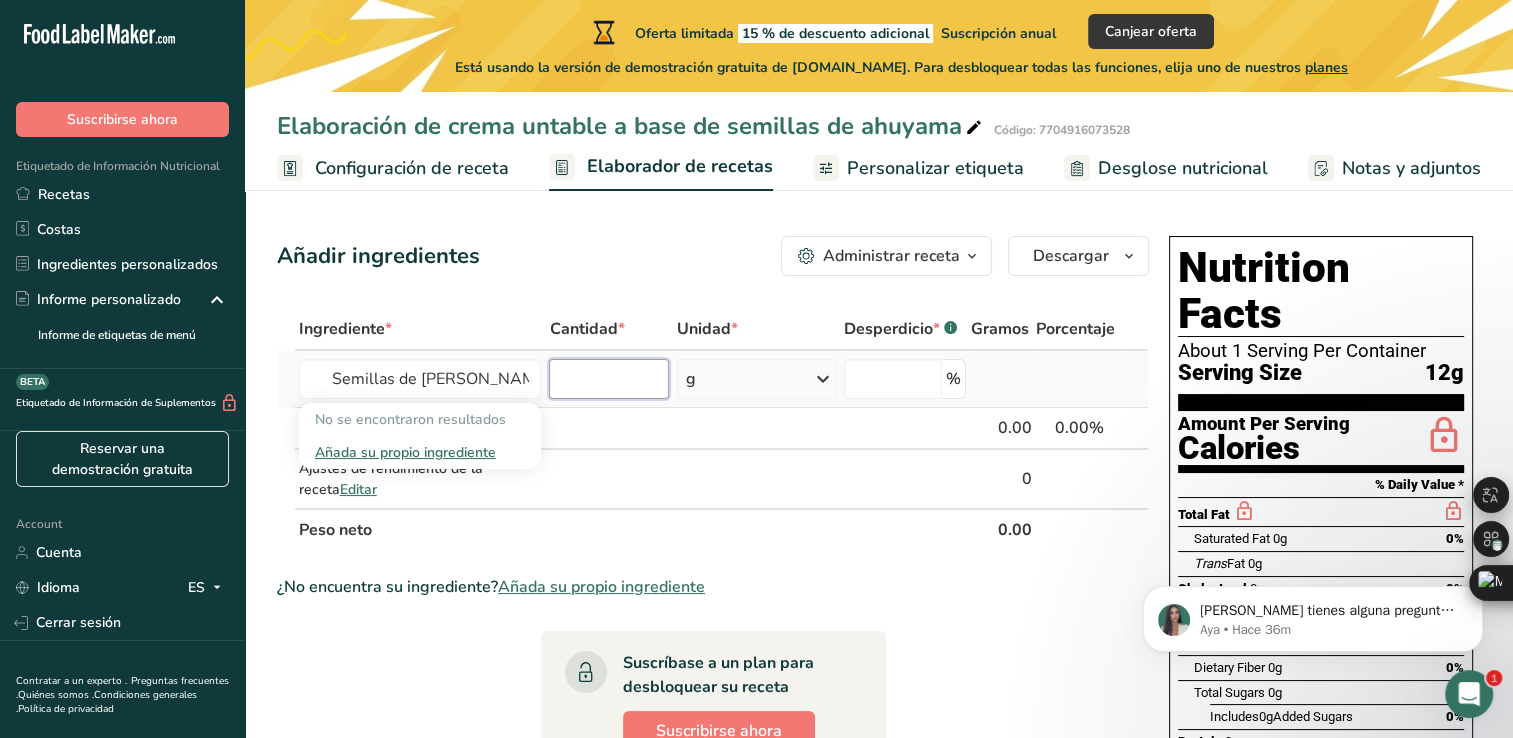 type 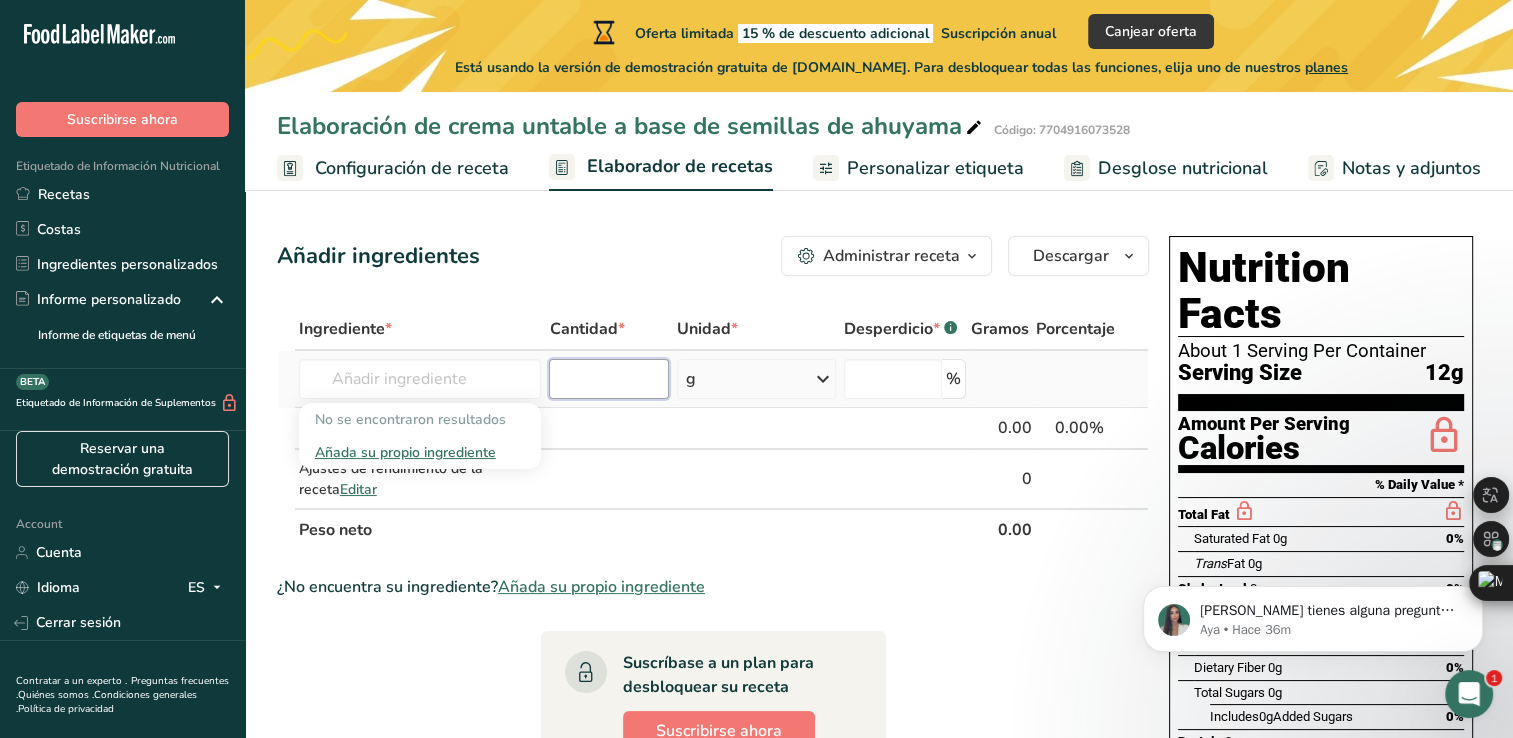 click at bounding box center [608, 379] 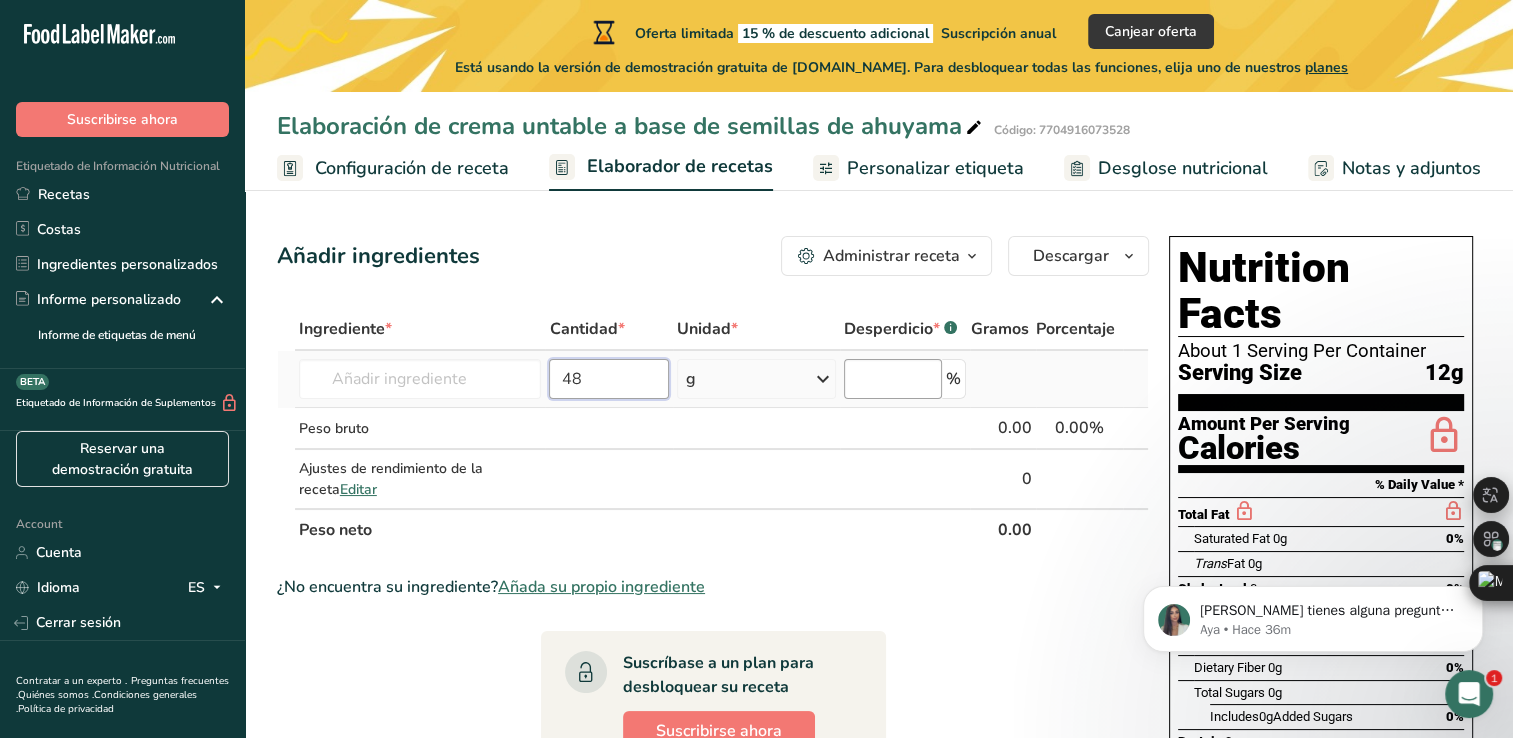 type on "48" 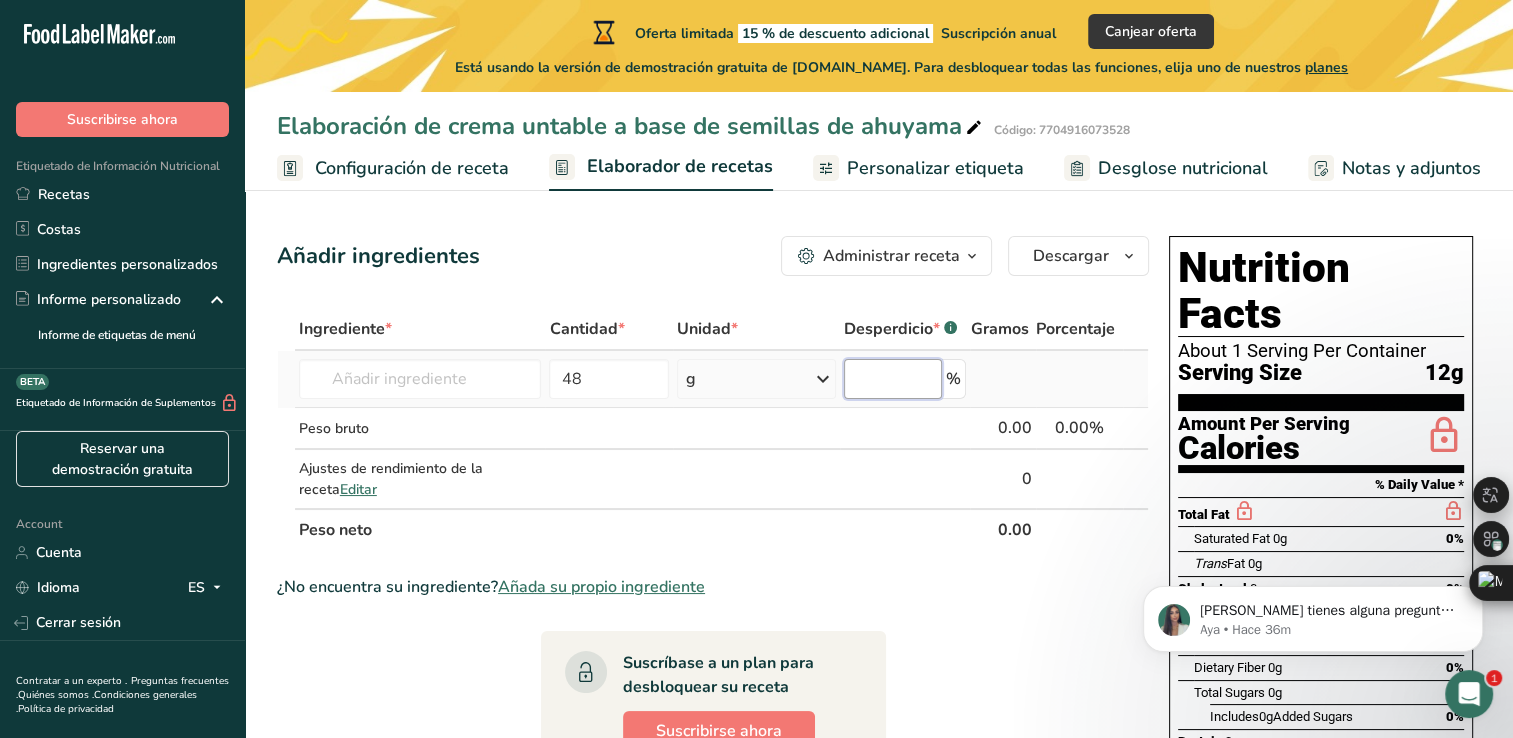 click at bounding box center [893, 379] 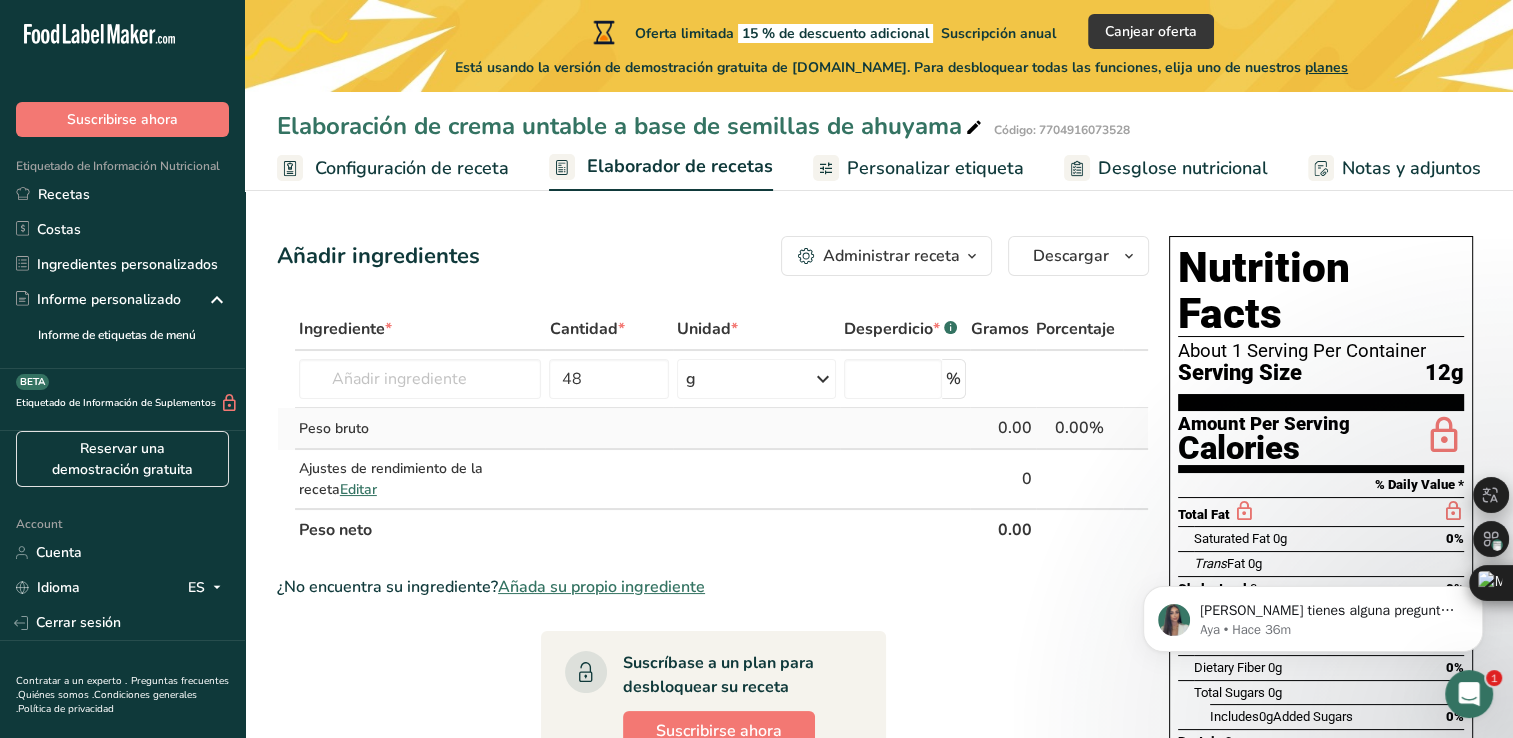 click on "Peso bruto" at bounding box center [420, 429] 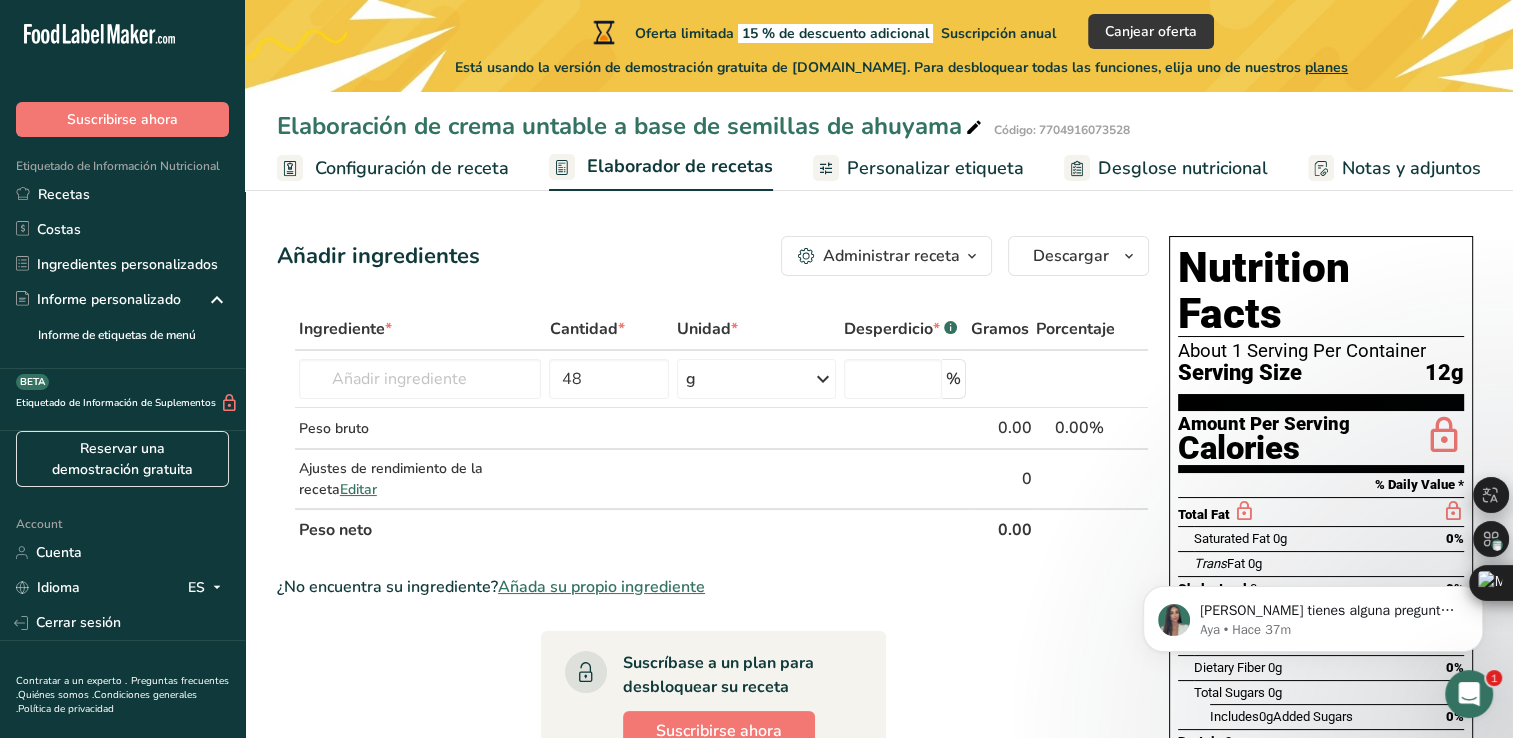 drag, startPoint x: 1512, startPoint y: 236, endPoint x: 1512, endPoint y: 285, distance: 49 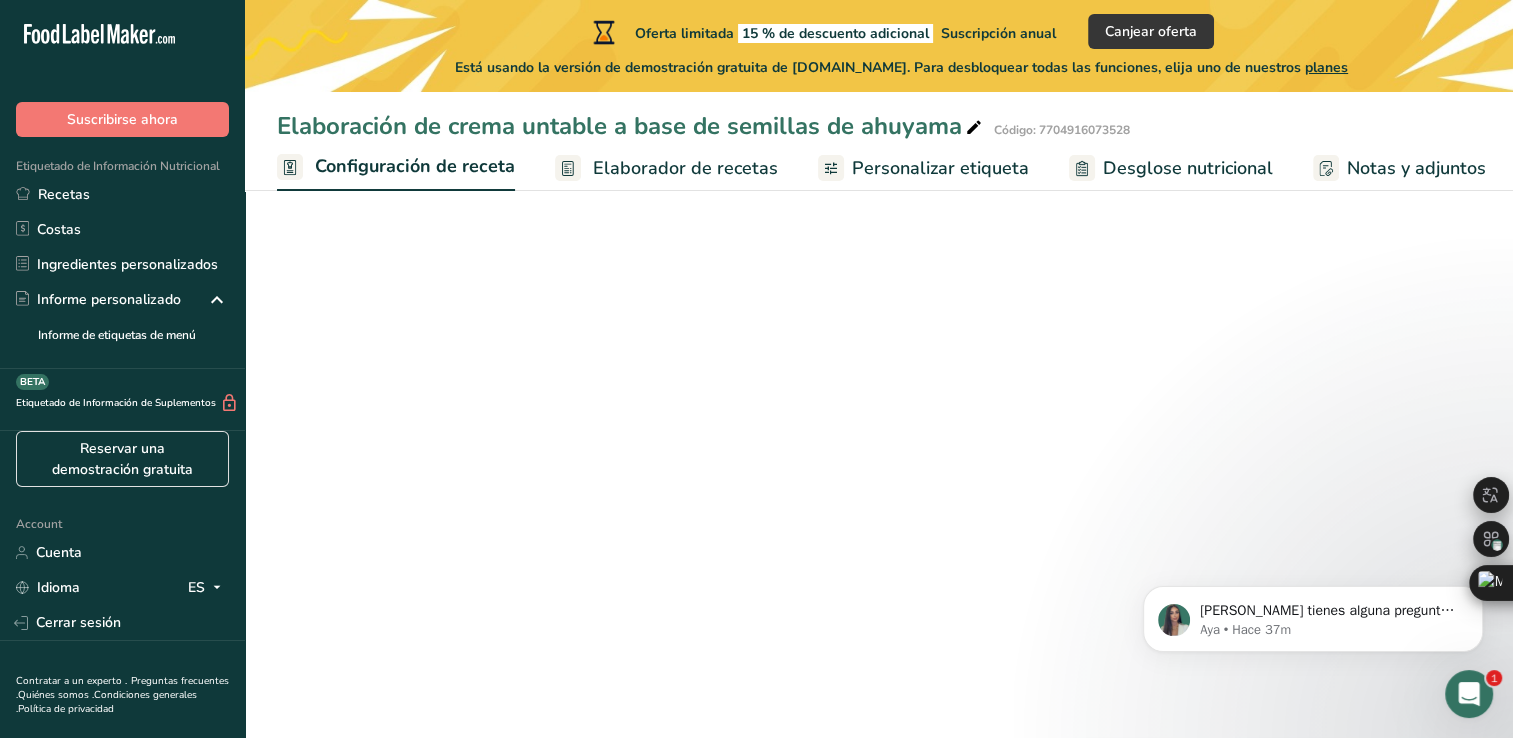 scroll, scrollTop: 0, scrollLeft: 7, axis: horizontal 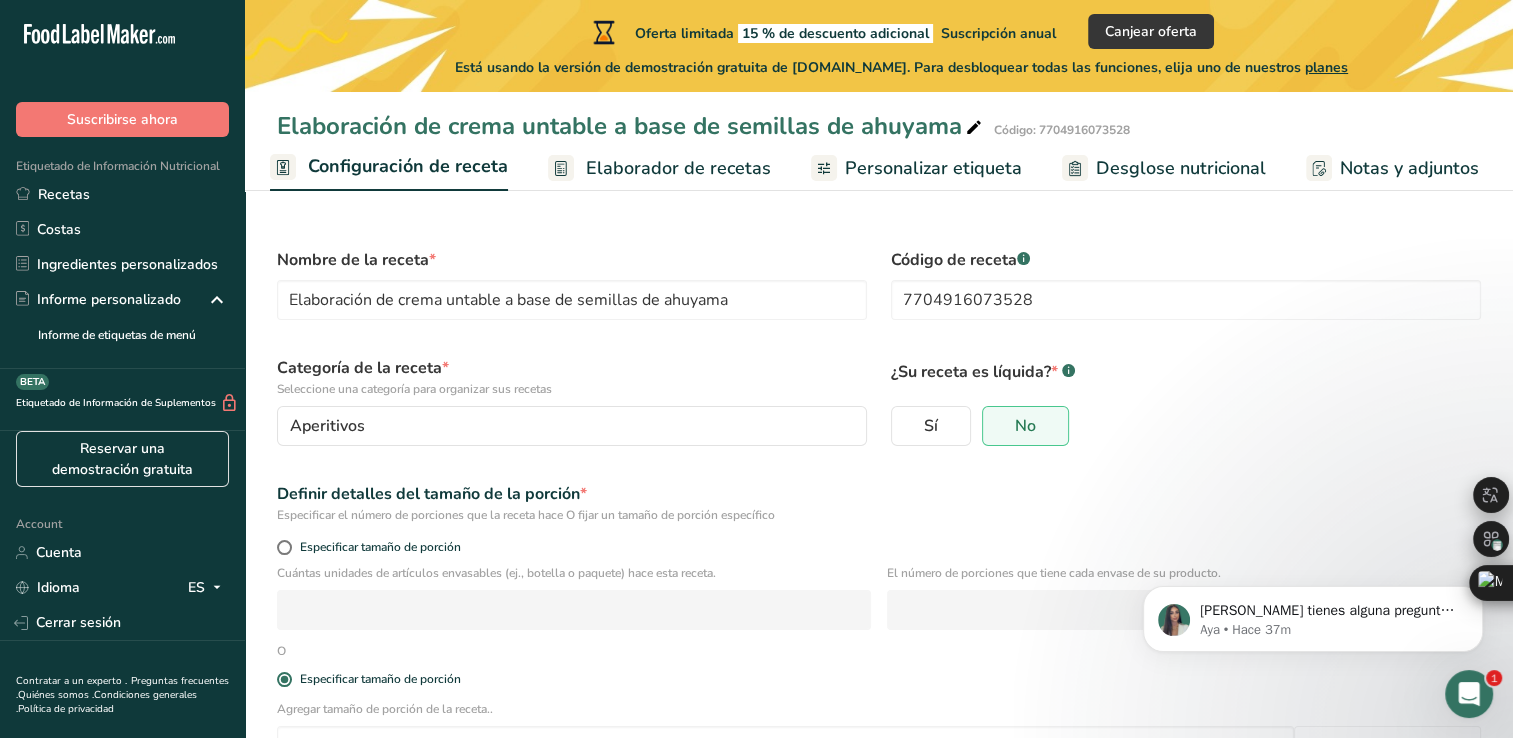 click on "Personalizar etiqueta" at bounding box center [916, 168] 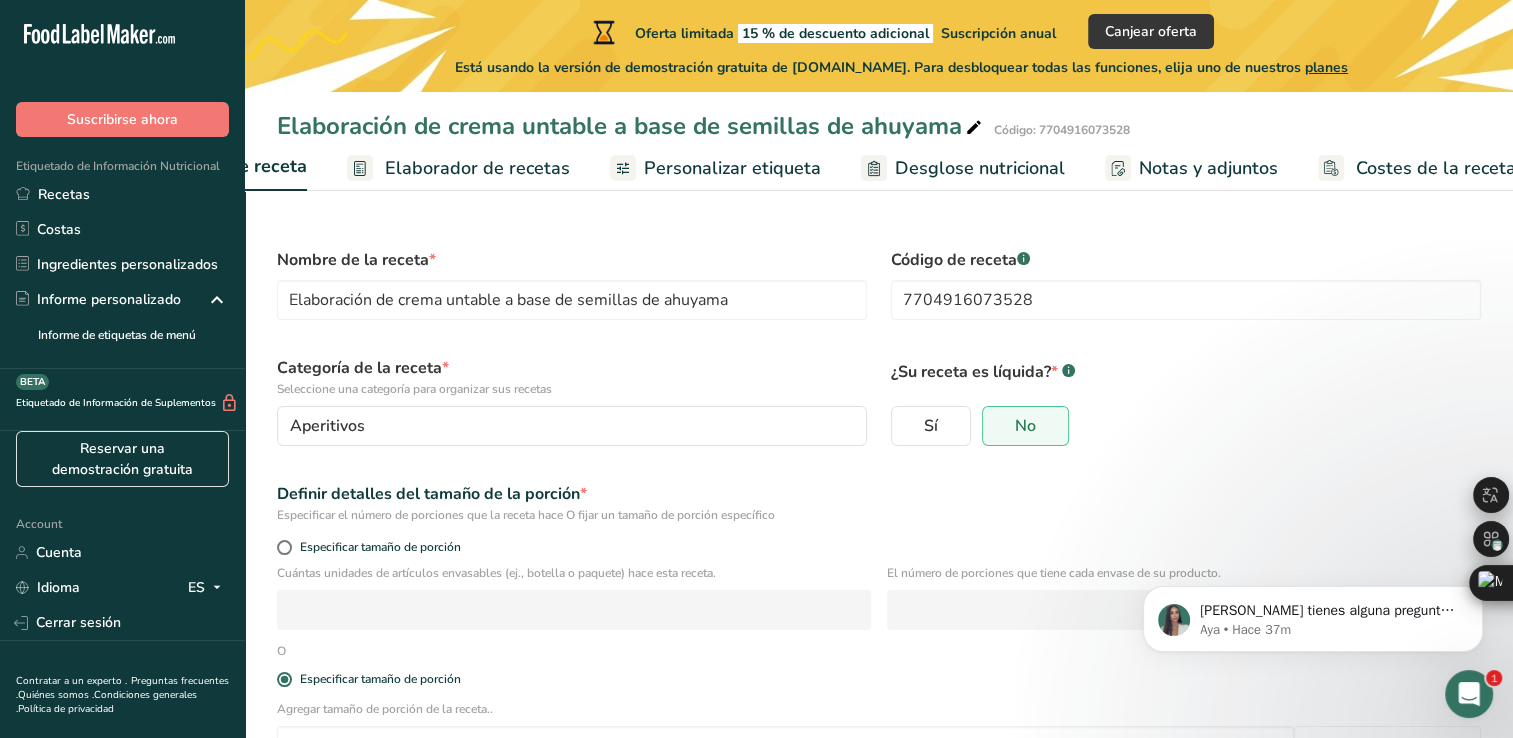 scroll, scrollTop: 0, scrollLeft: 231, axis: horizontal 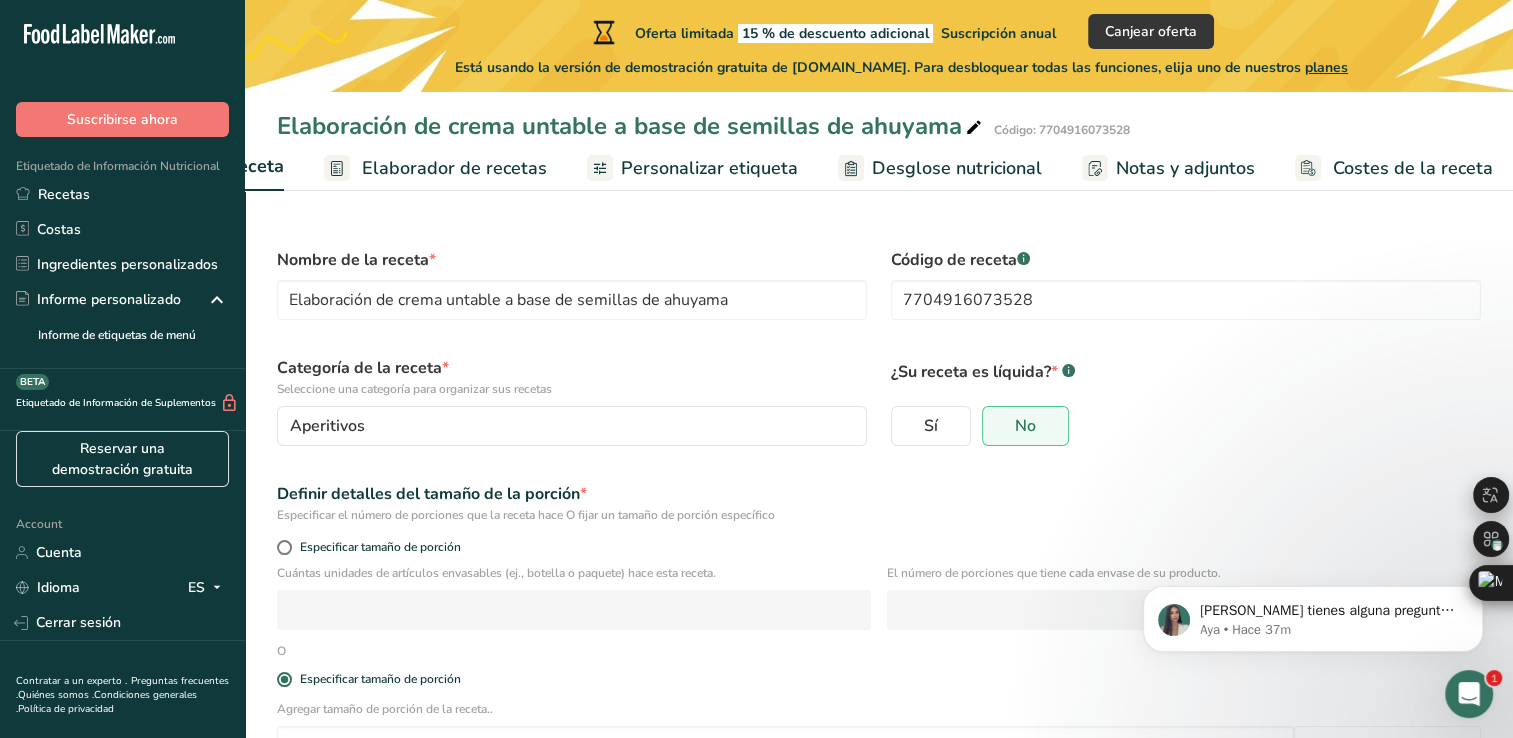 click on "Personalizar etiqueta" at bounding box center [709, 168] 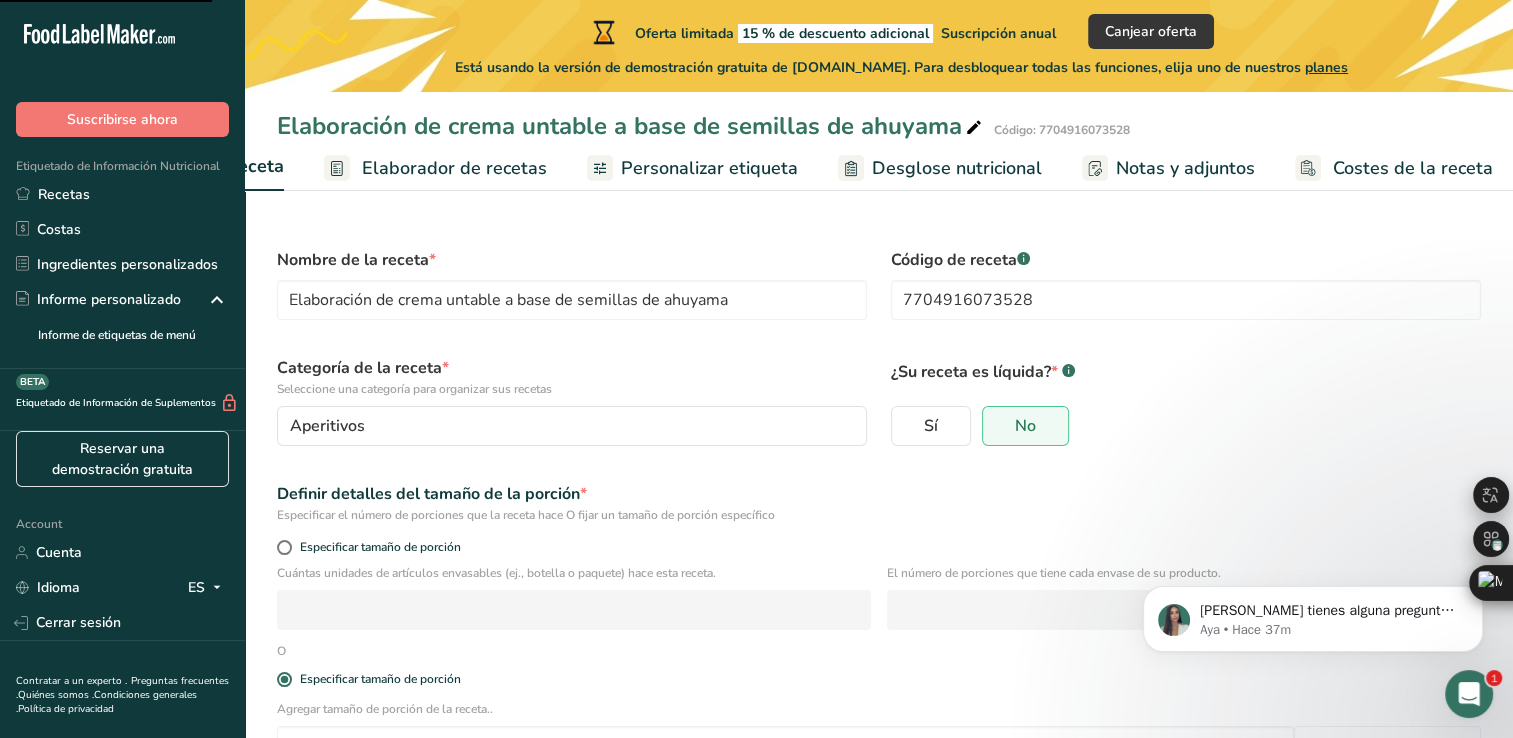 click on "Elaborador de recetas" at bounding box center (454, 168) 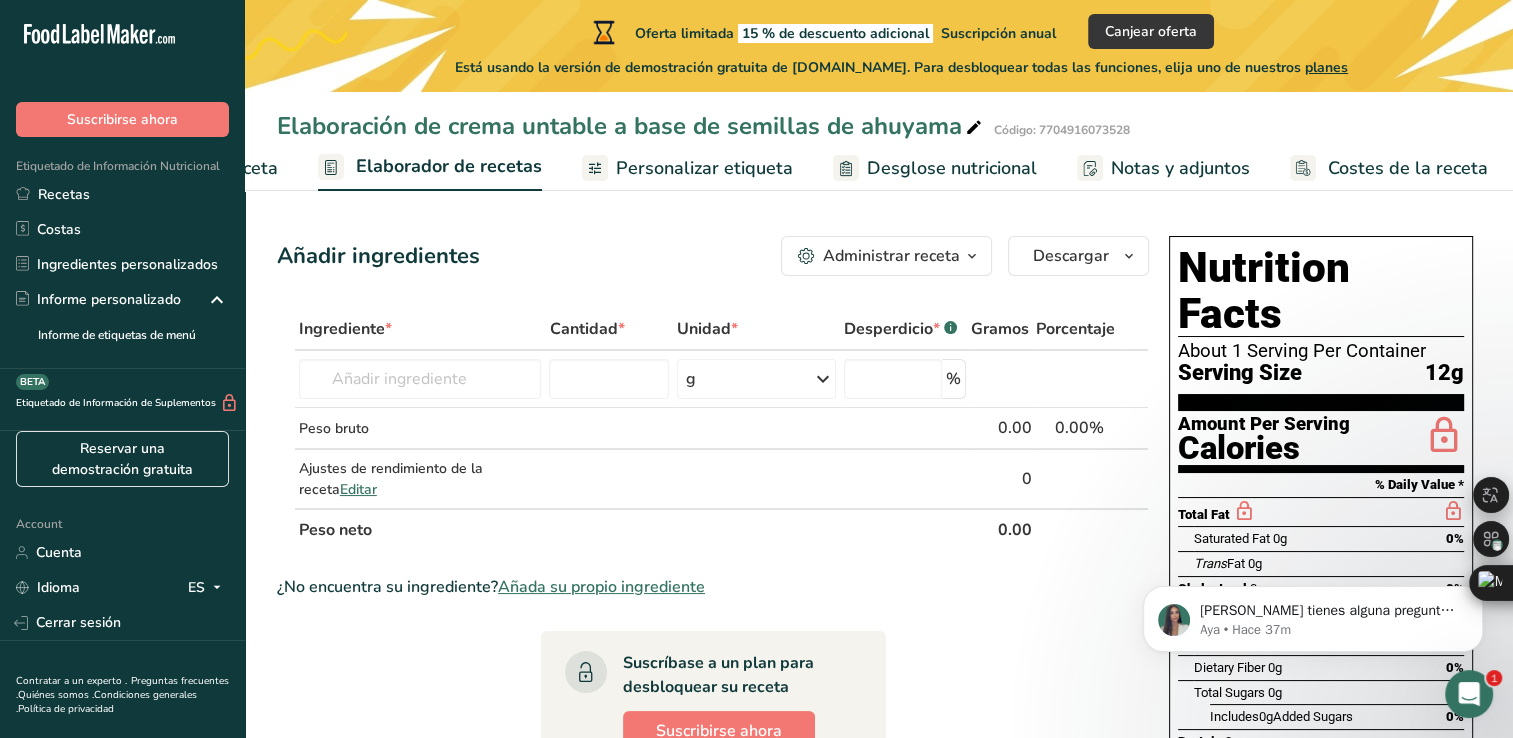 click on "Personalizar etiqueta" at bounding box center (704, 168) 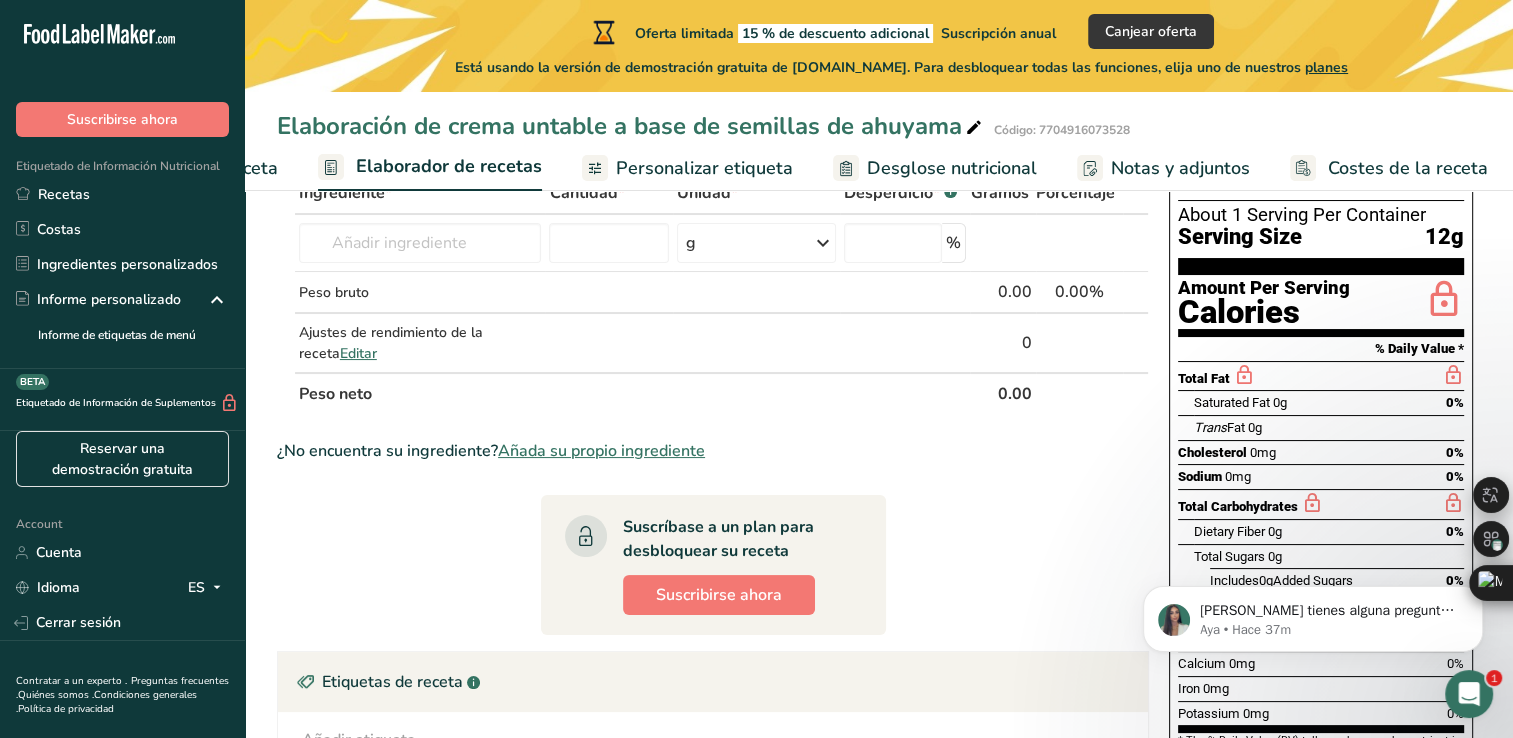 scroll, scrollTop: 143, scrollLeft: 0, axis: vertical 